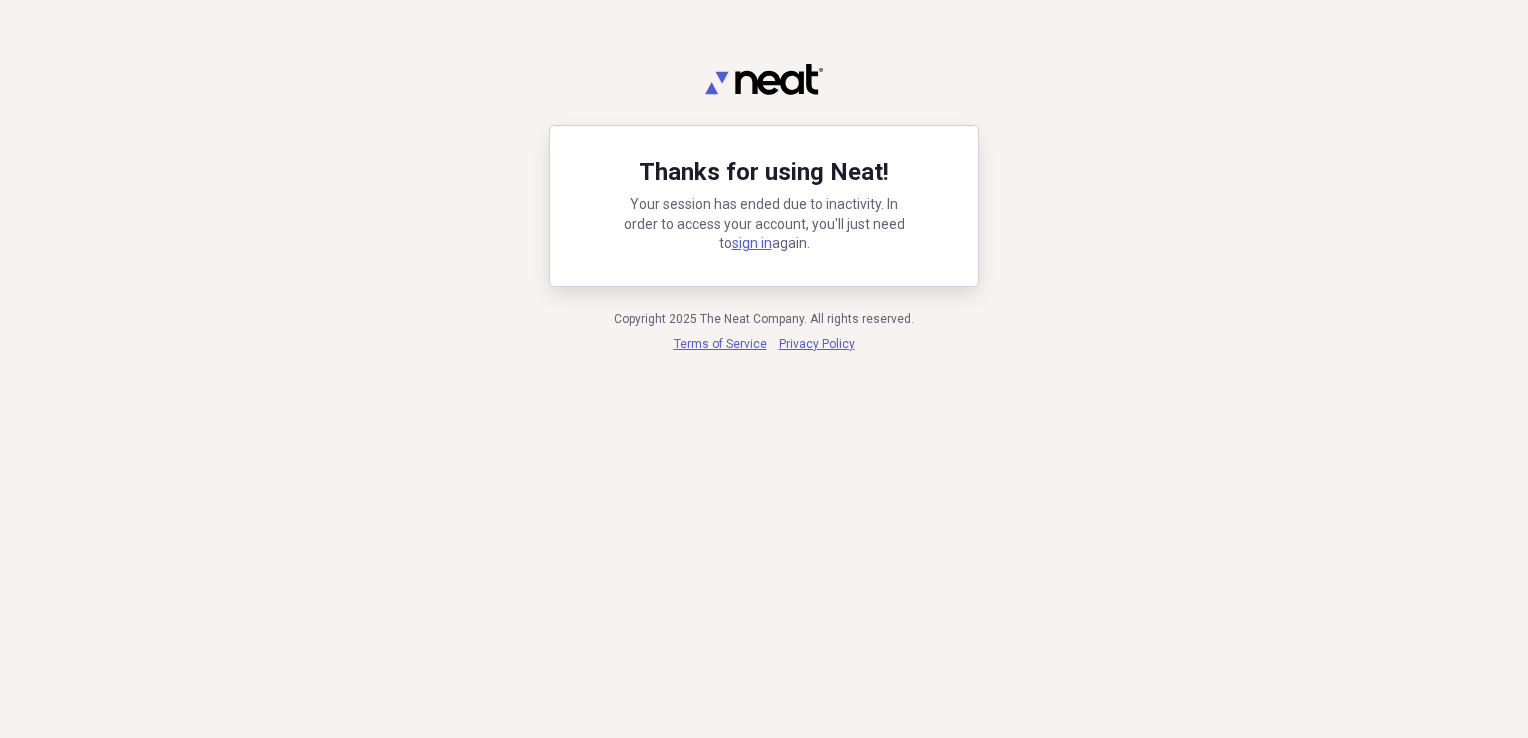 scroll, scrollTop: 0, scrollLeft: 0, axis: both 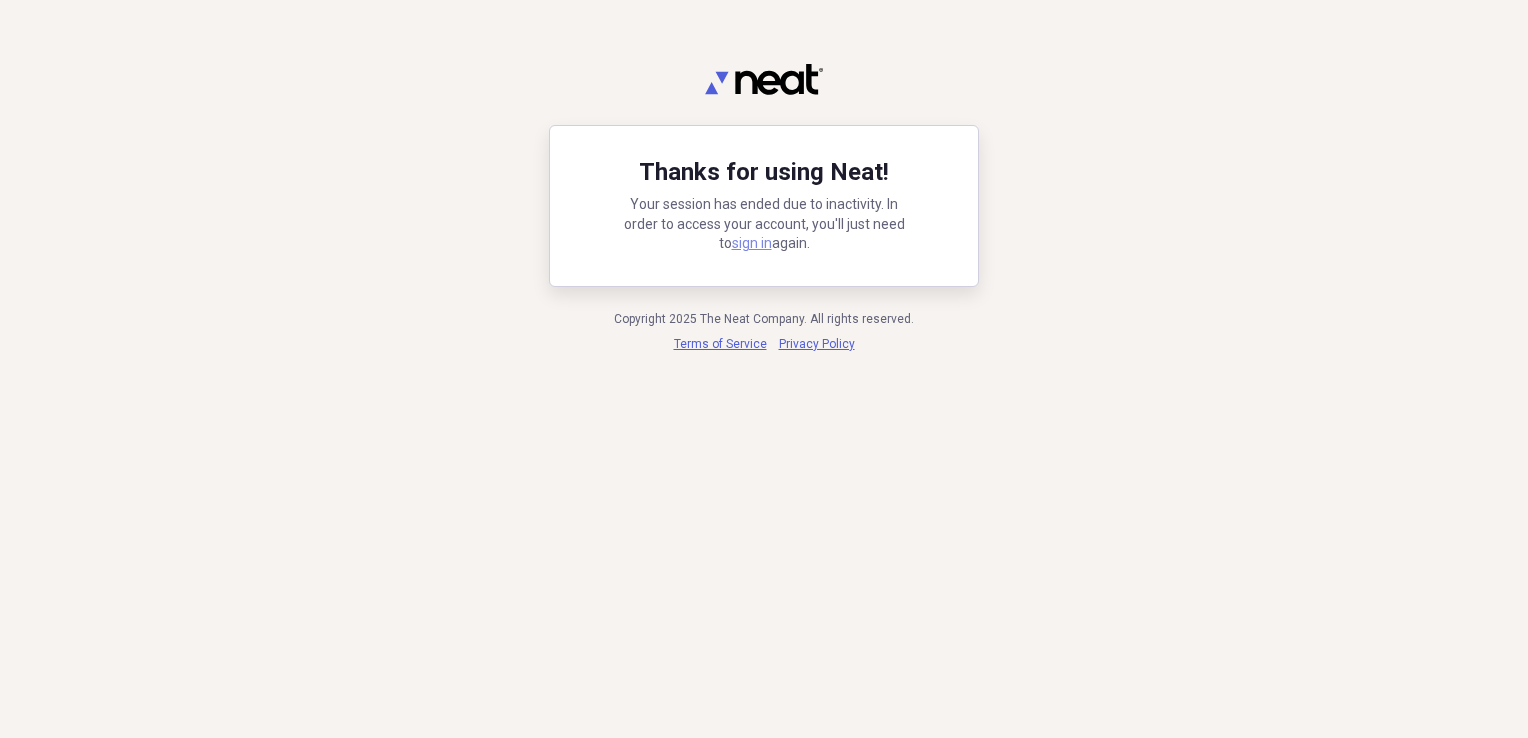 click on "sign in" at bounding box center (752, 243) 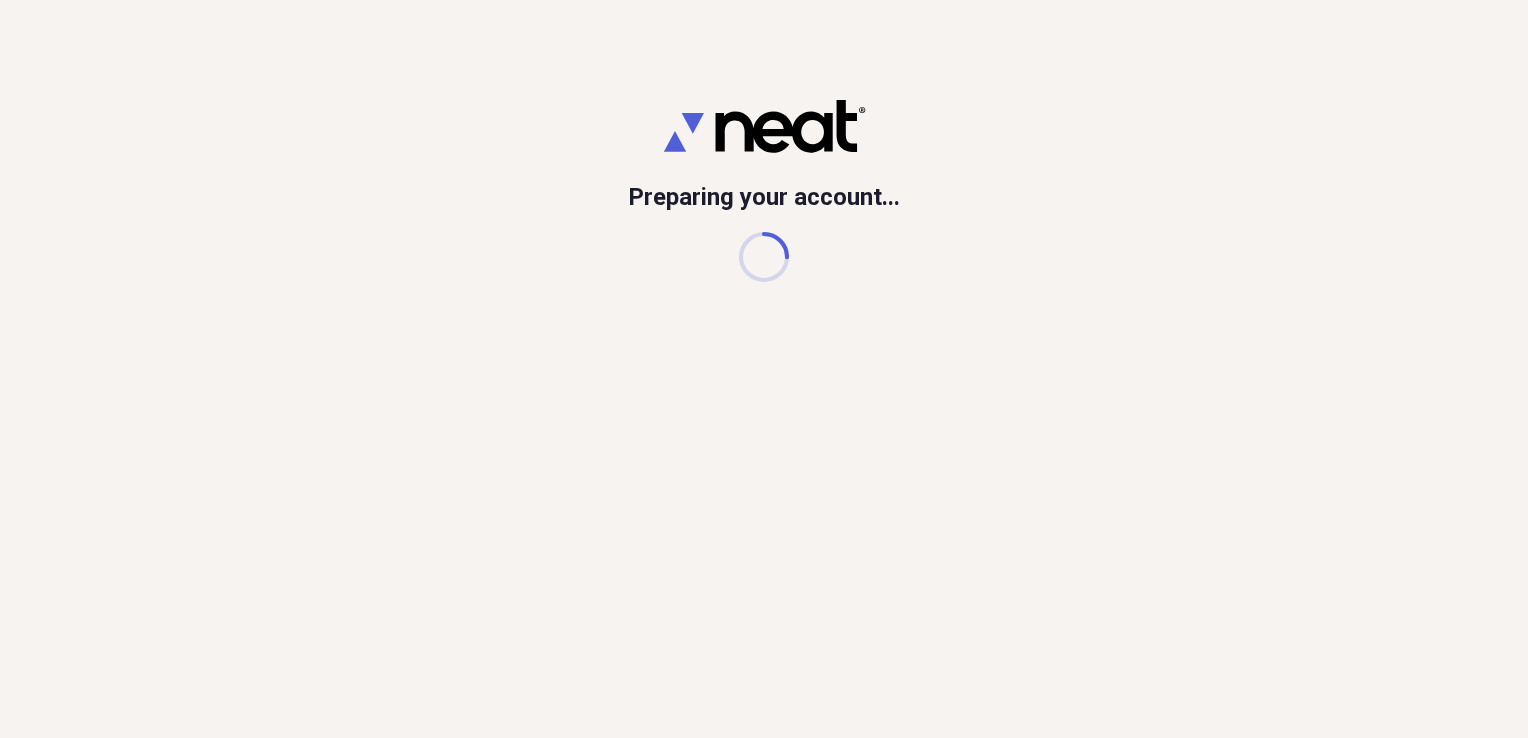 scroll, scrollTop: 0, scrollLeft: 0, axis: both 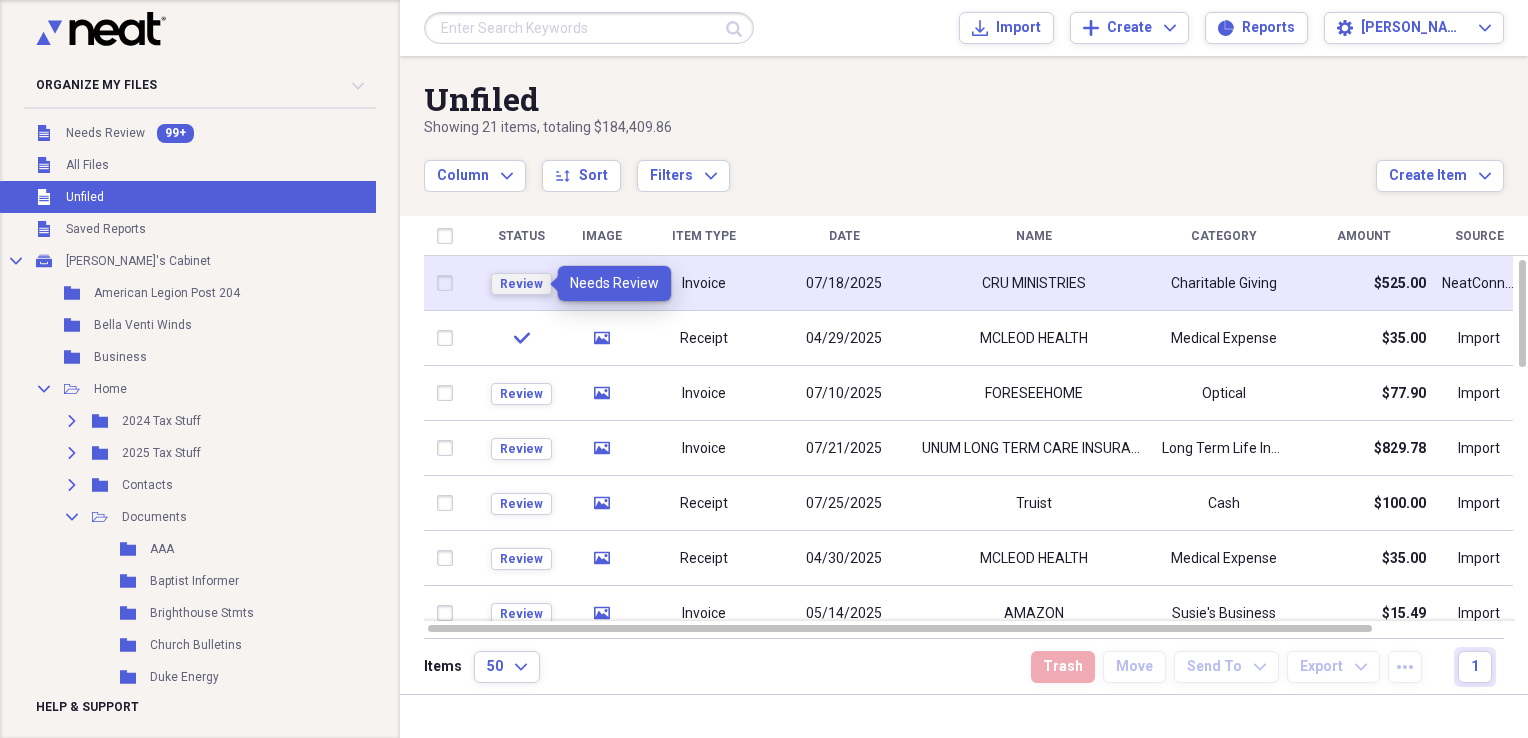 click on "Review" at bounding box center [521, 284] 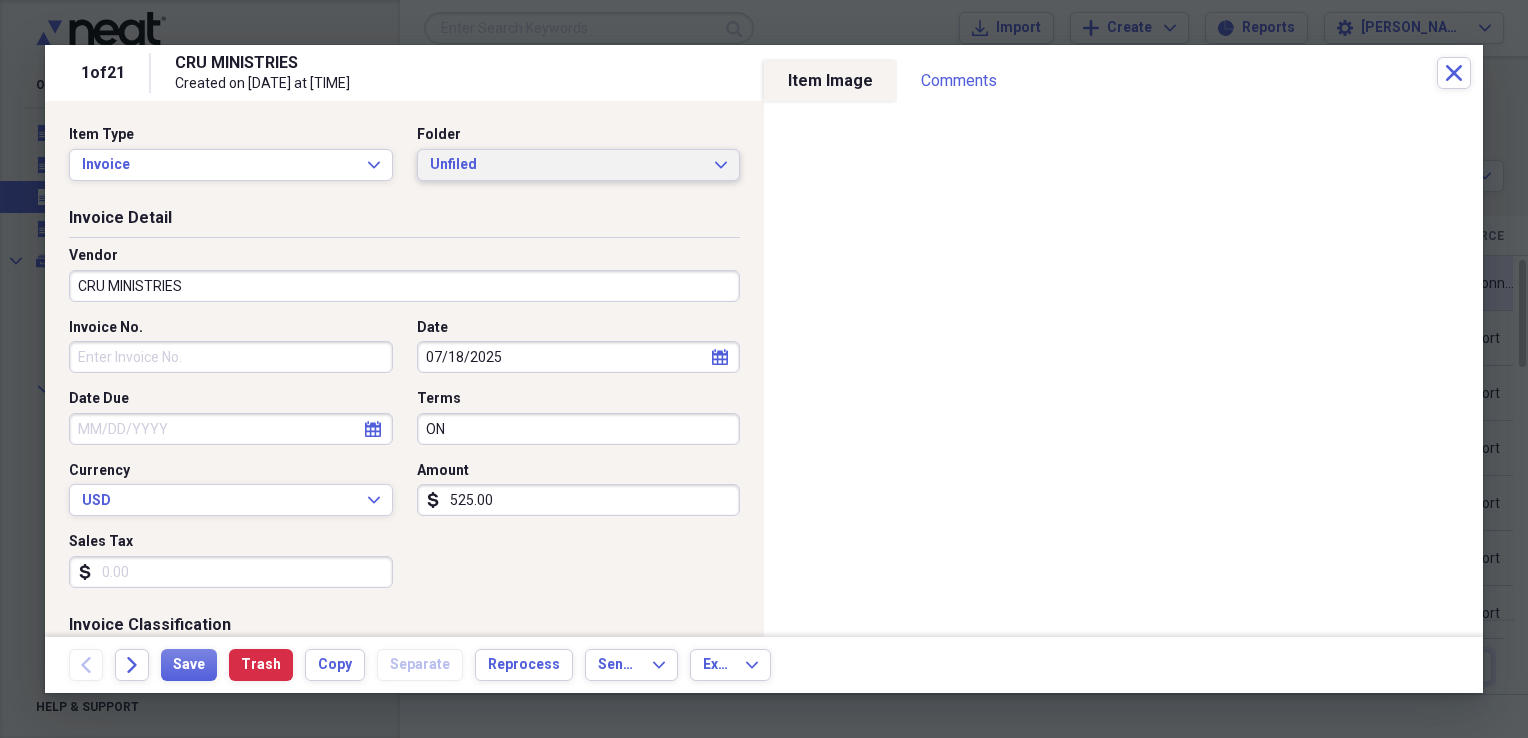click 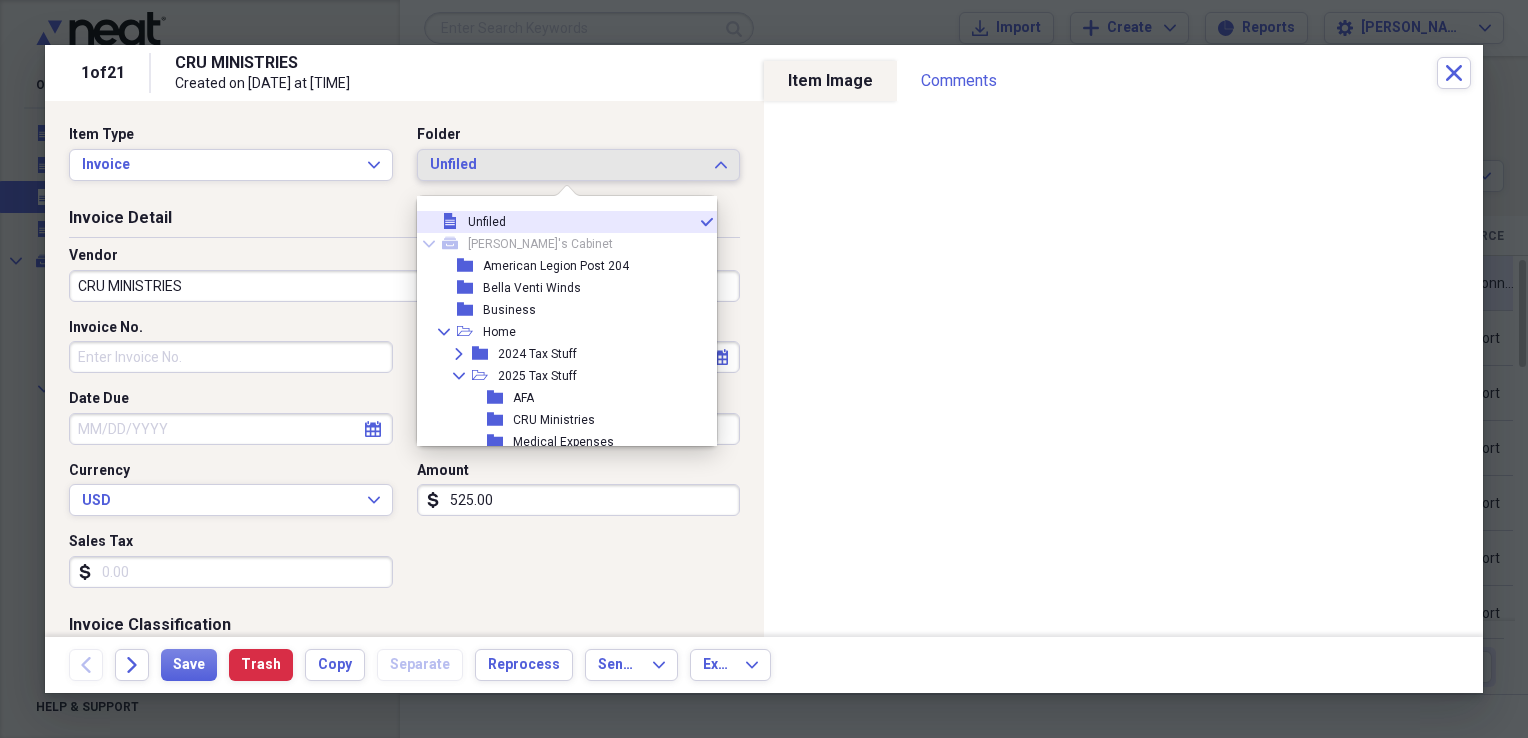 scroll, scrollTop: 218, scrollLeft: 0, axis: vertical 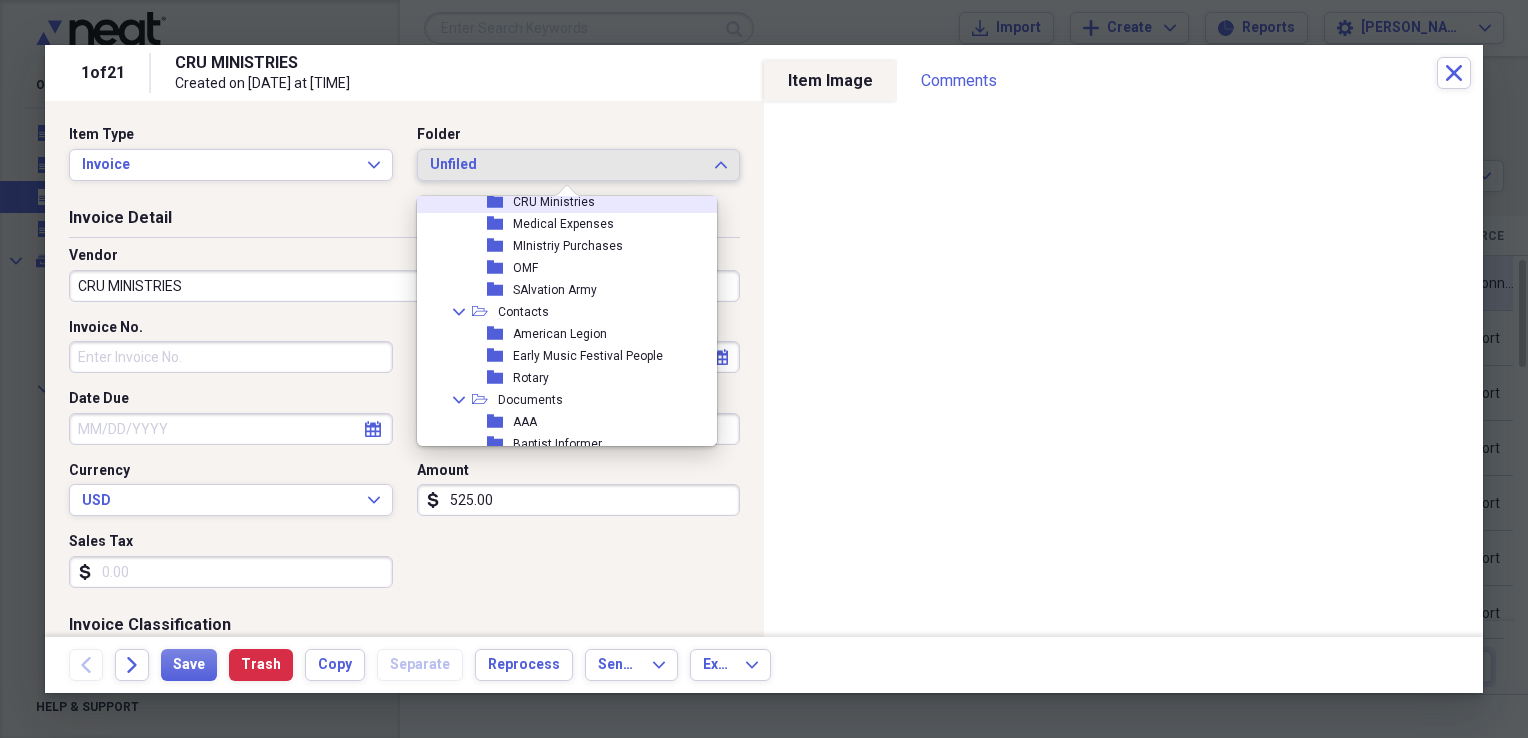 click 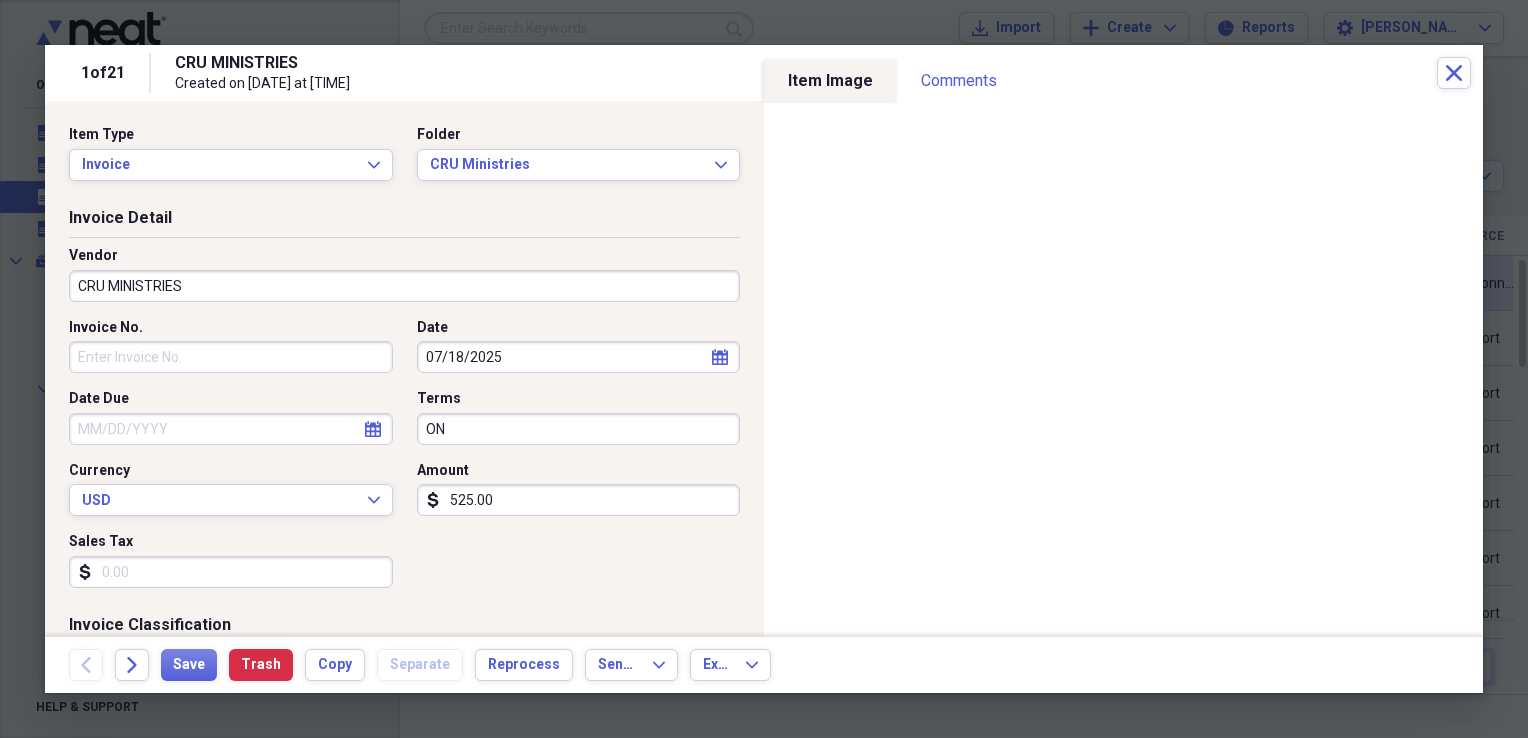 click on "525.00" at bounding box center (579, 500) 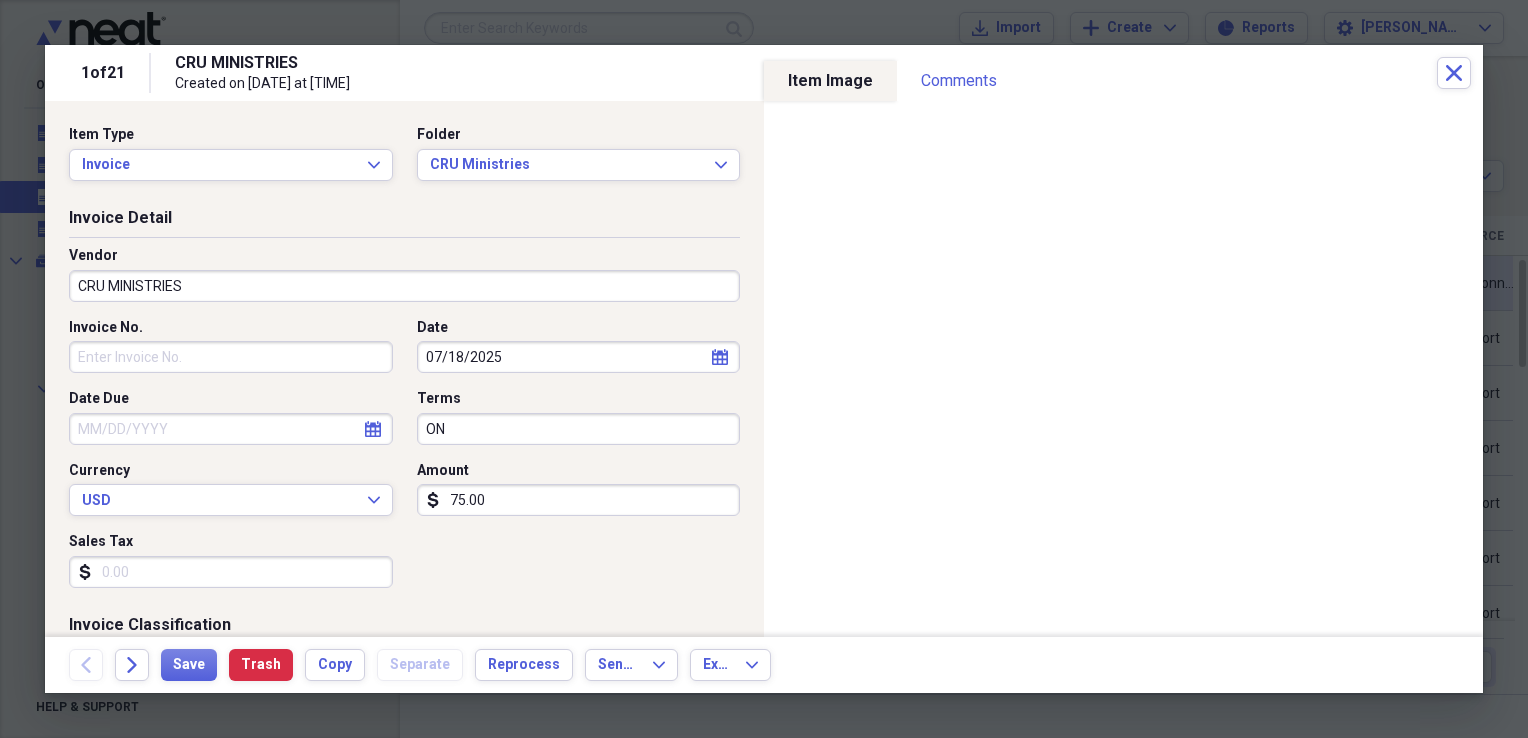 type on "75.00" 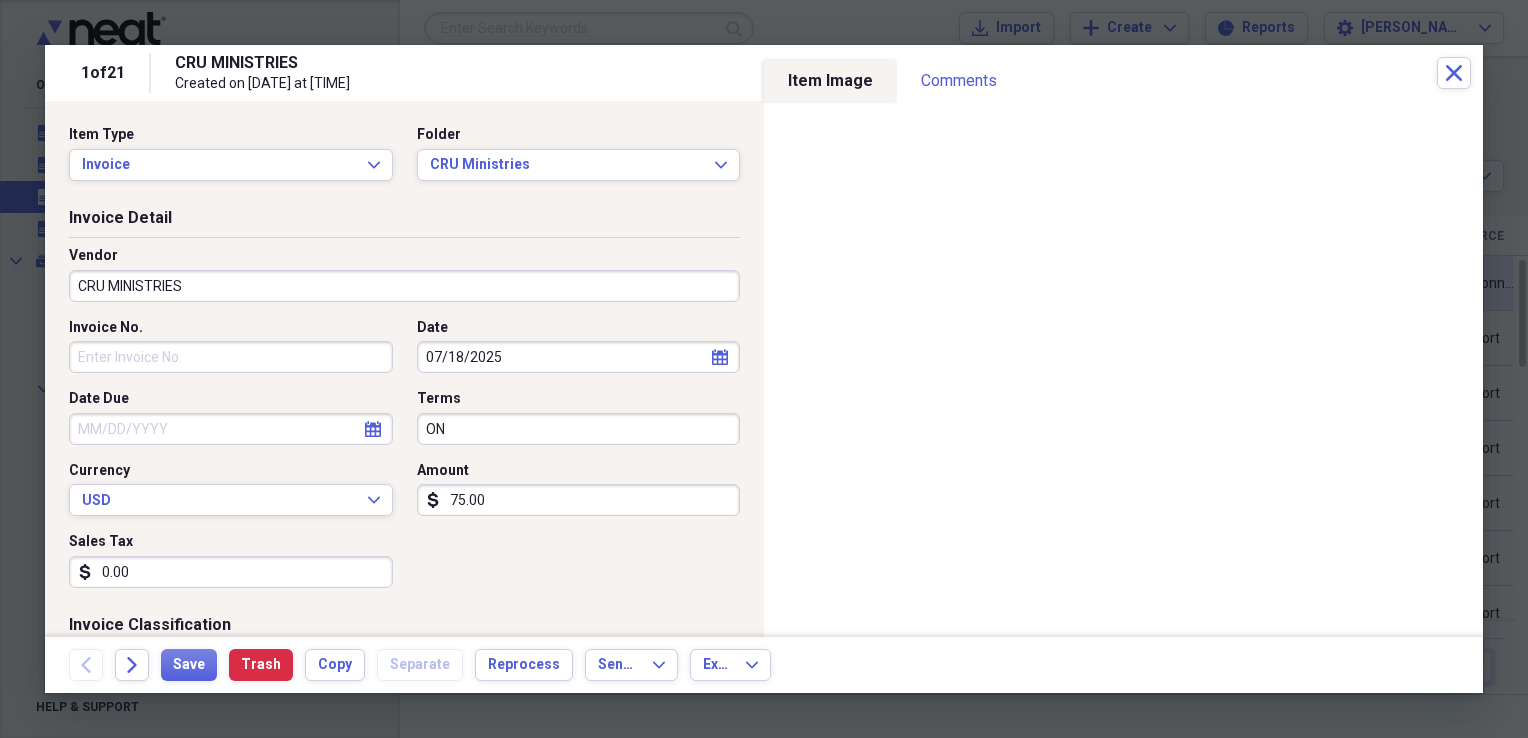 type on "0.00" 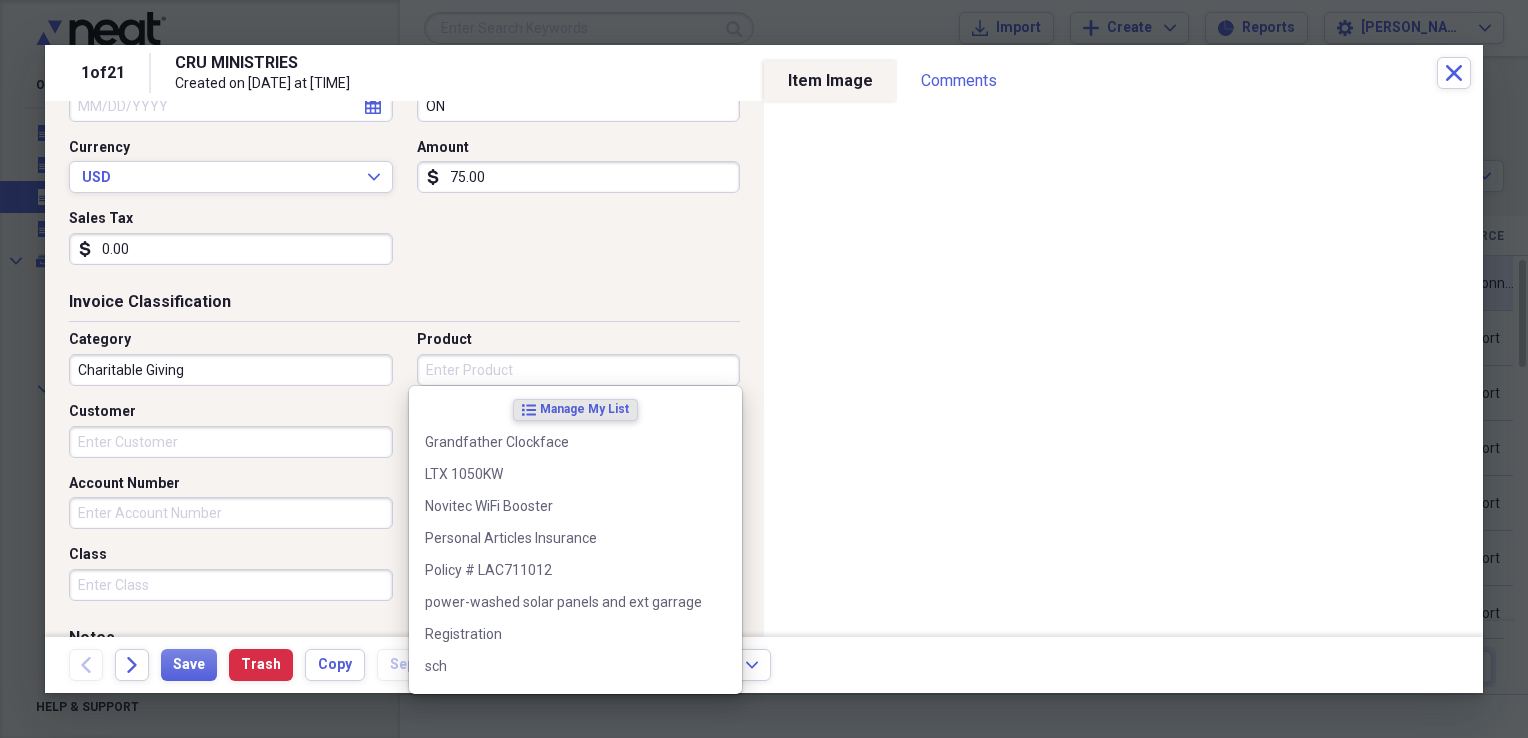 click on "Product" at bounding box center (579, 370) 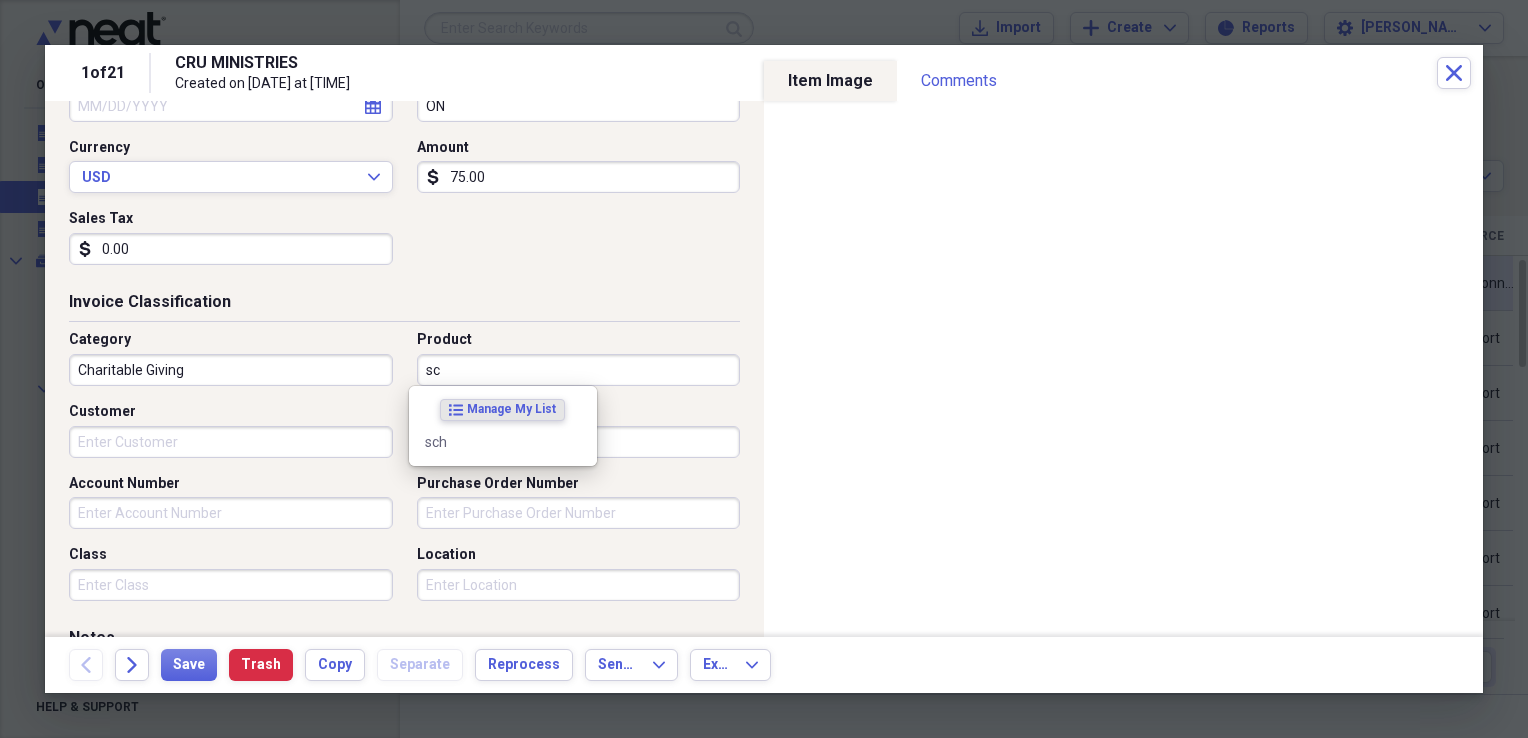 type on "s" 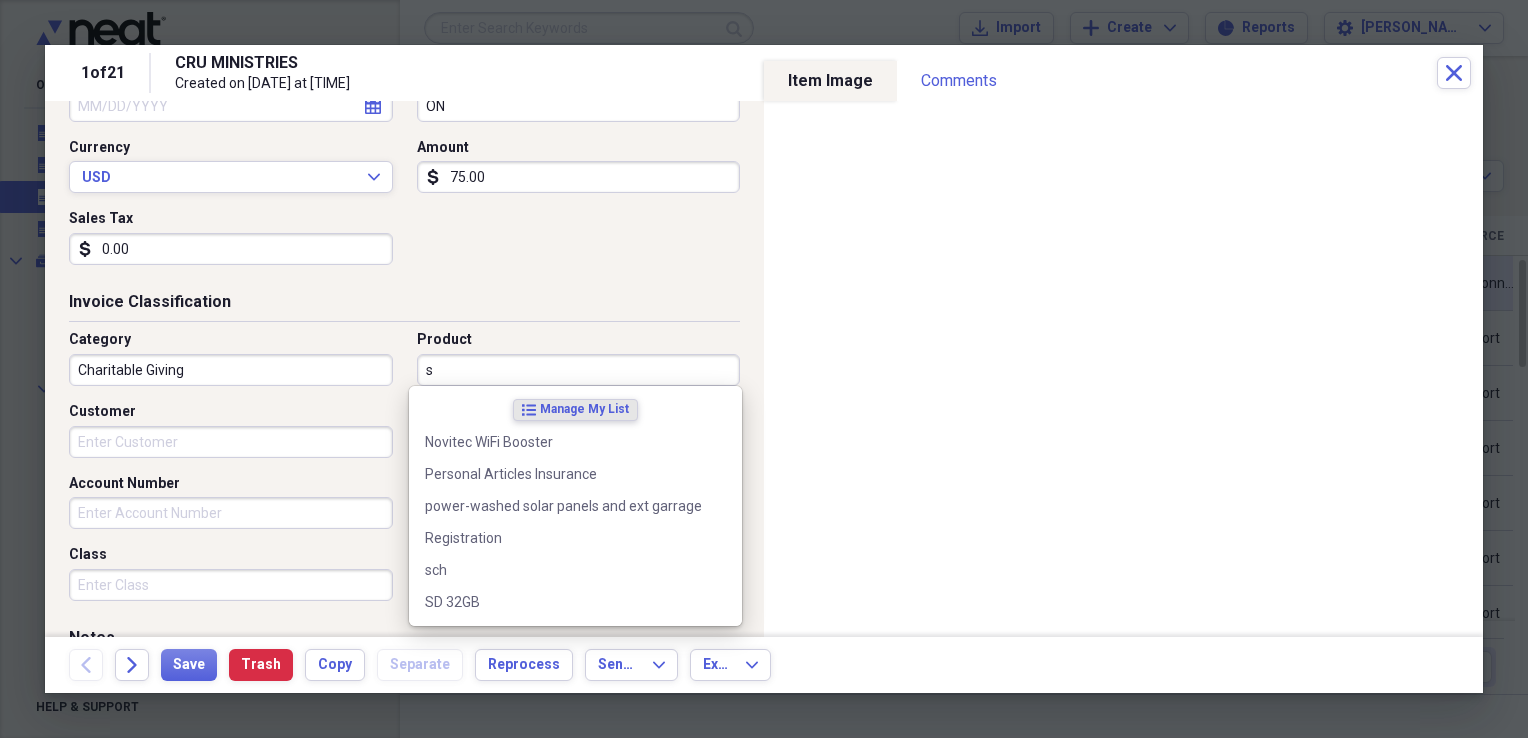 type 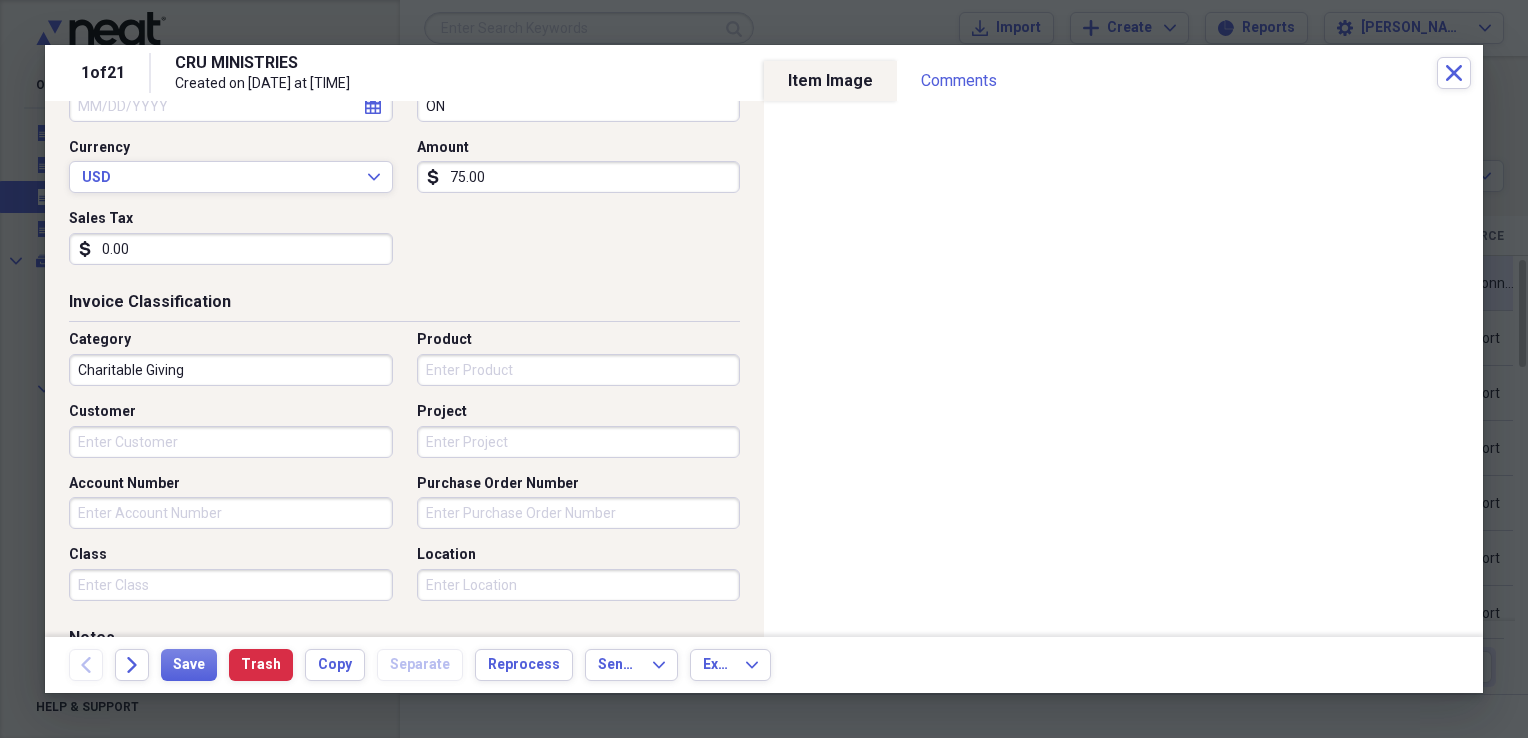 click on "Invoice No. Date [DATE] calendar Calendar Date Due calendar Calendar Terms ON Currency USD Expand Amount dollar-sign 75.00 Sales Tax dollar-sign 0.00" at bounding box center (404, 138) 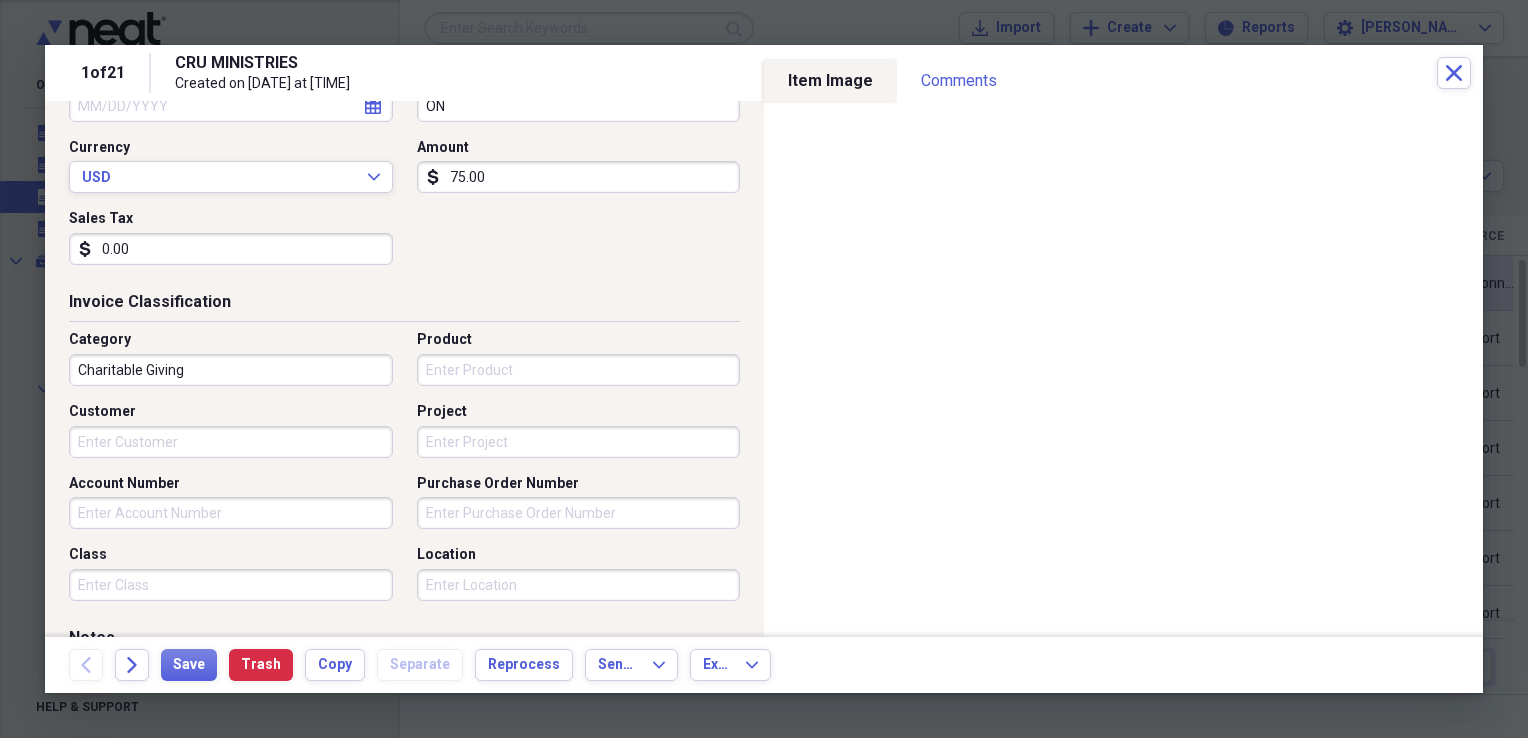 scroll, scrollTop: 6, scrollLeft: 0, axis: vertical 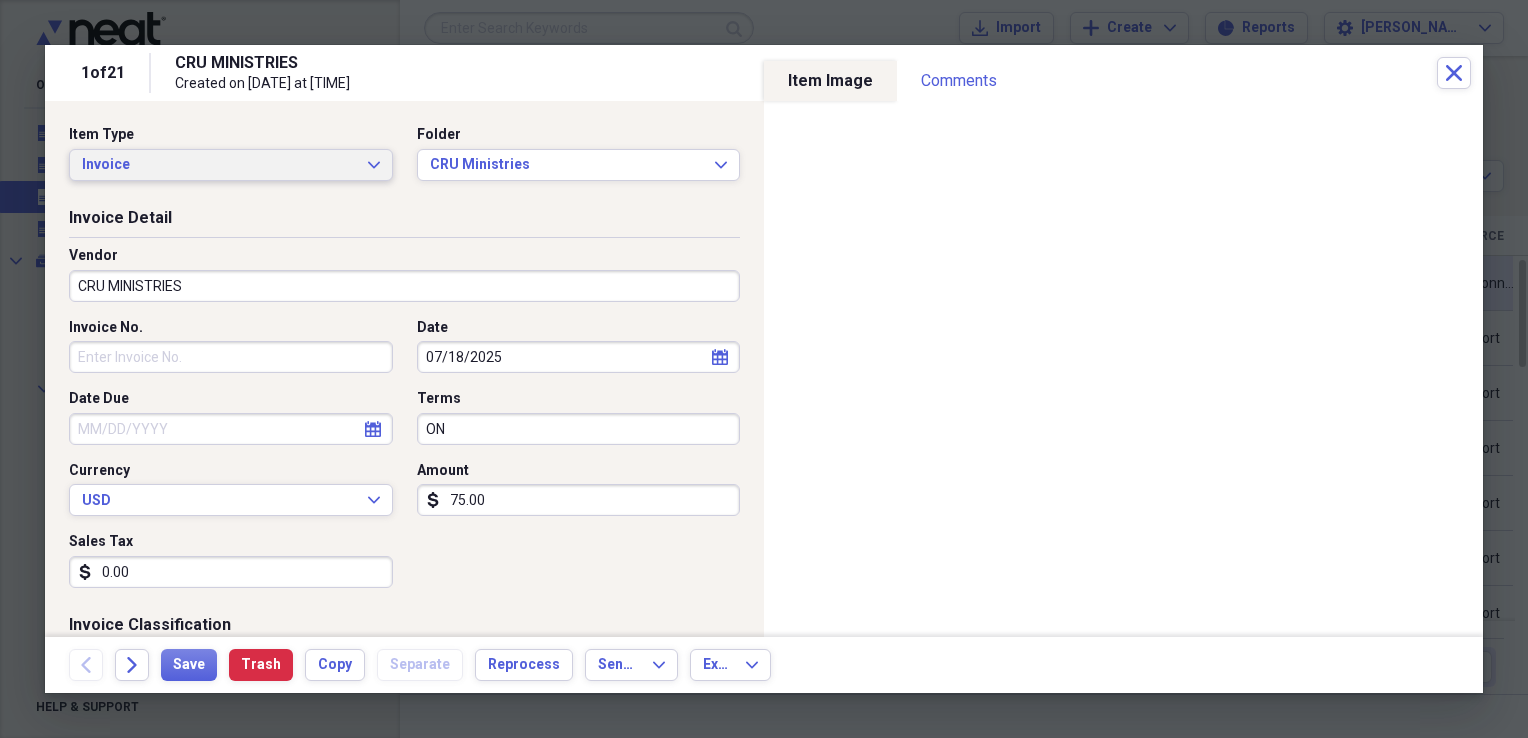 click on "Expand" 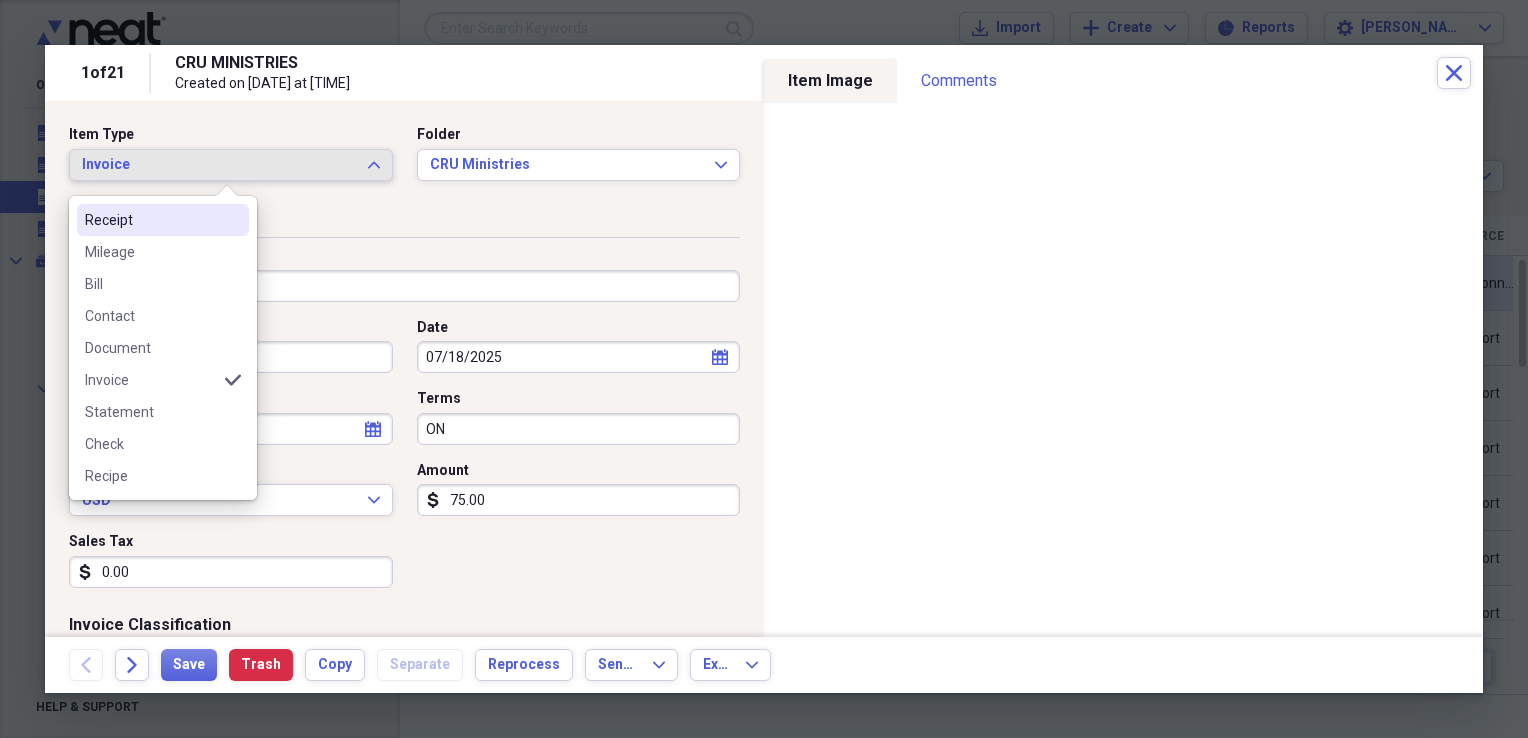 click on "Receipt" at bounding box center [151, 220] 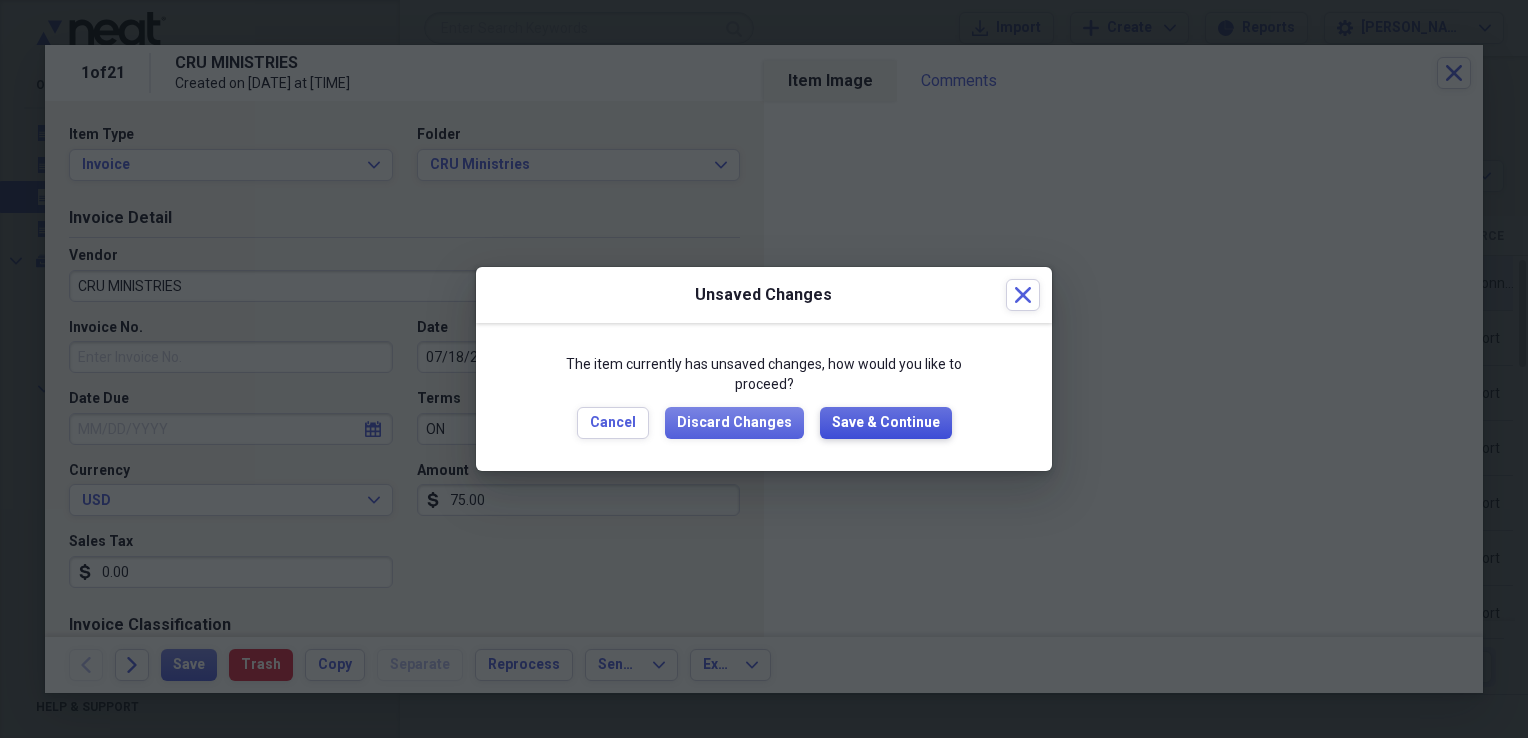 click on "Save & Continue" at bounding box center (886, 423) 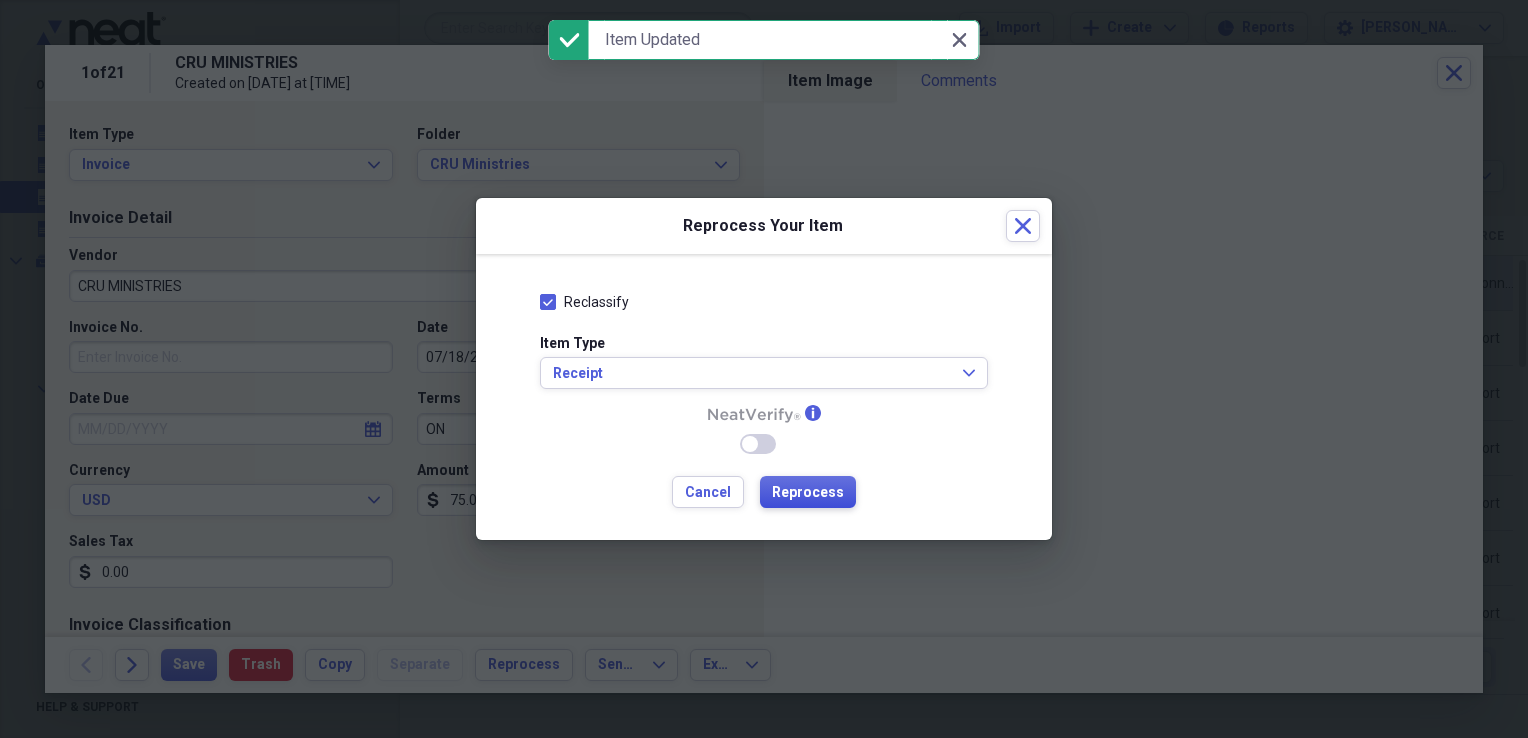 click on "Reprocess" at bounding box center (808, 493) 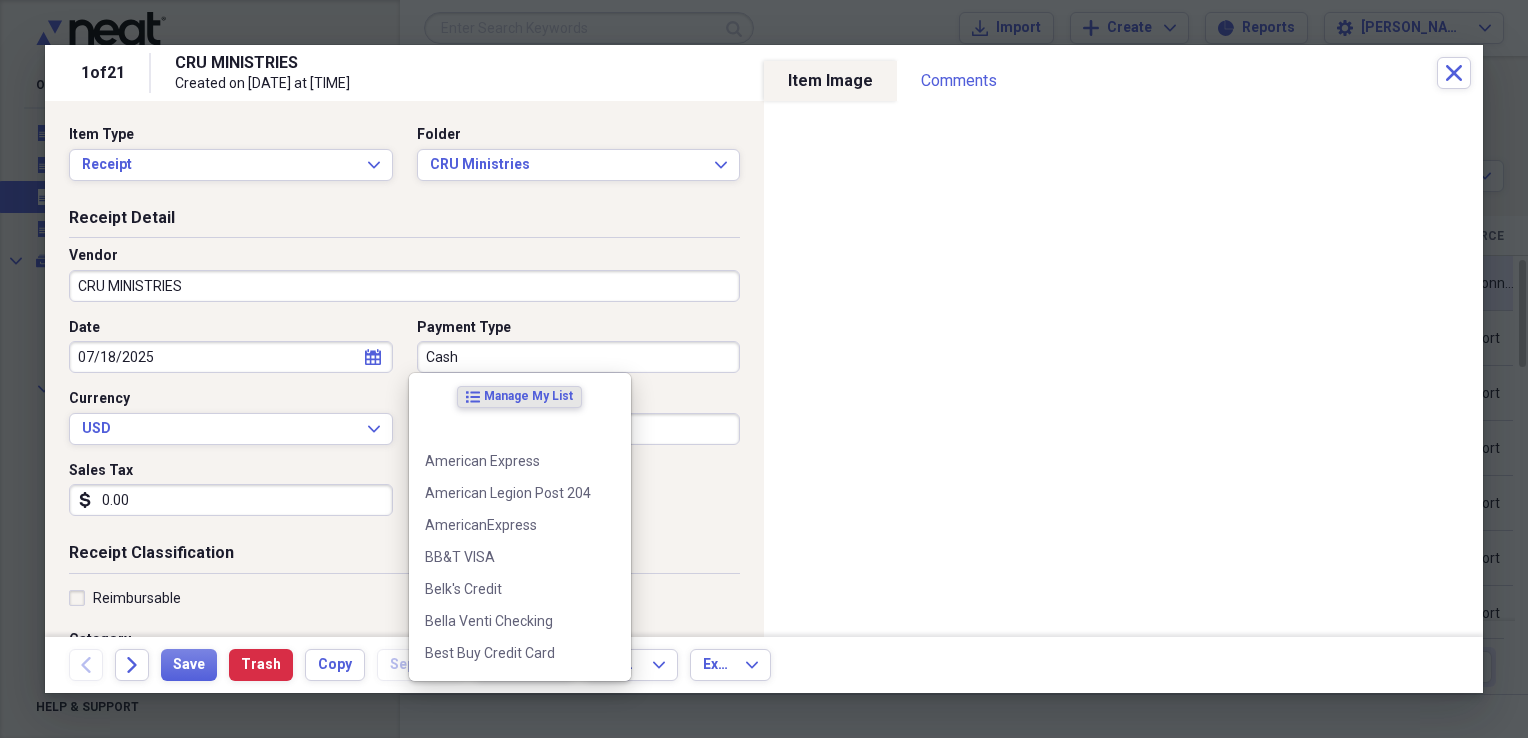 click on "Cash" at bounding box center [579, 357] 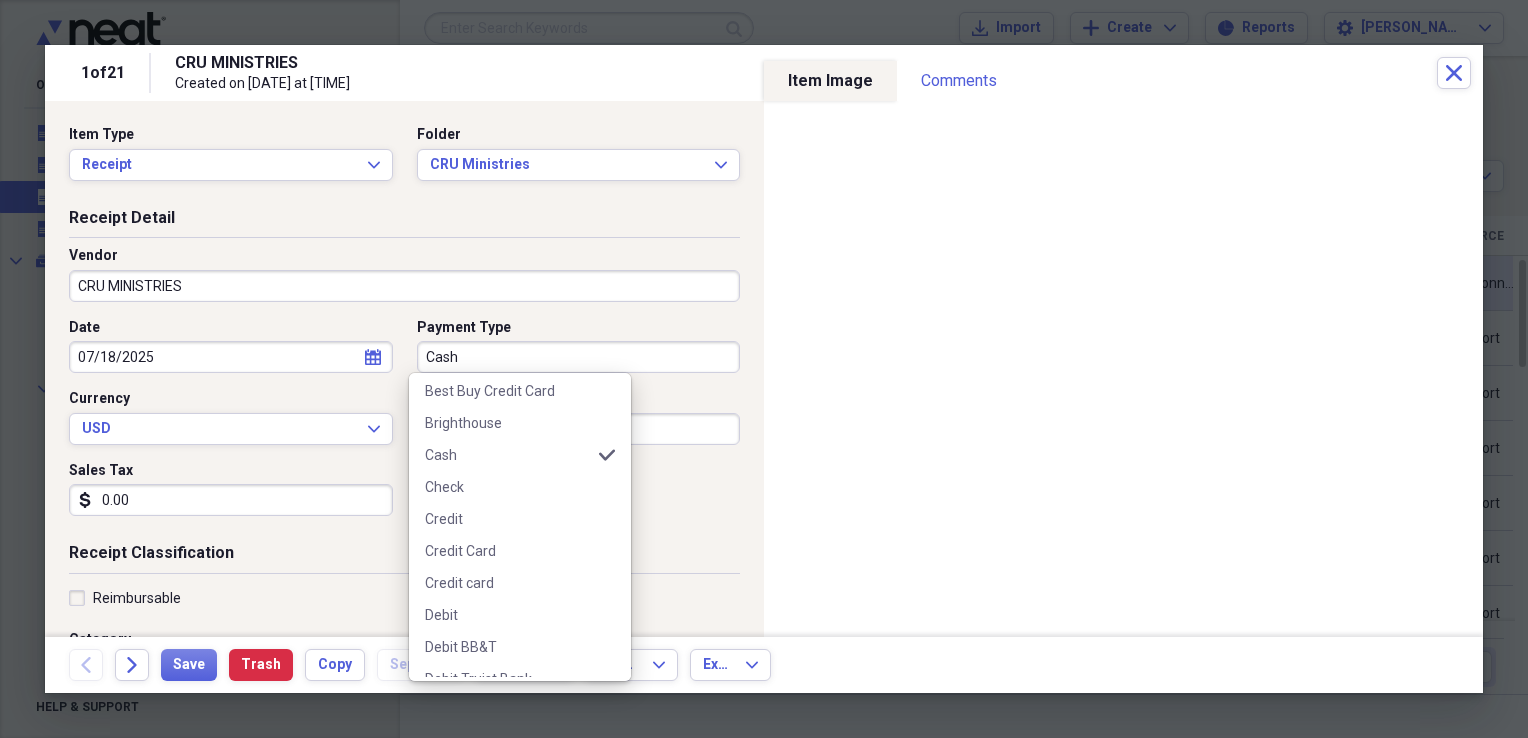 scroll, scrollTop: 524, scrollLeft: 0, axis: vertical 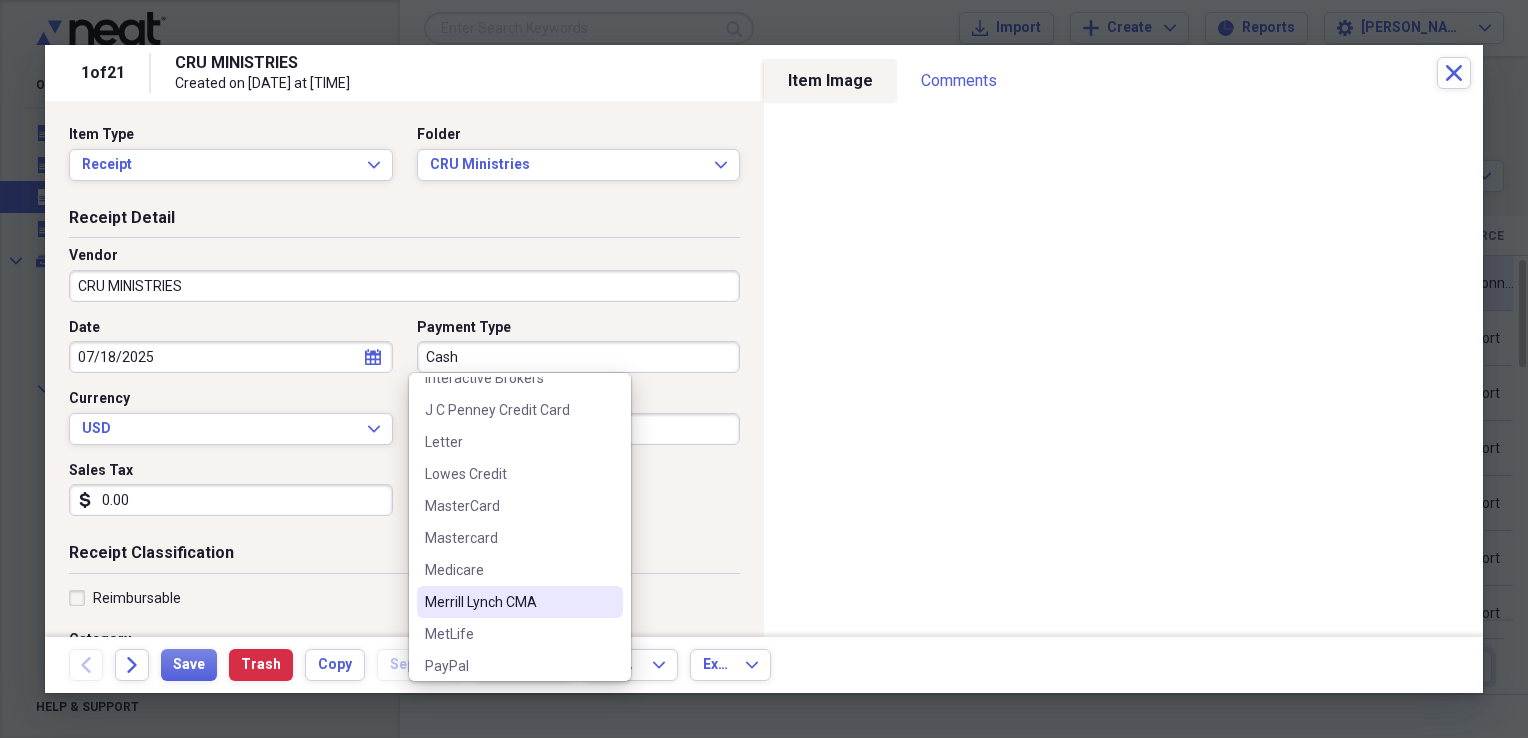 click on "Merrill Lynch CMA" at bounding box center (508, 602) 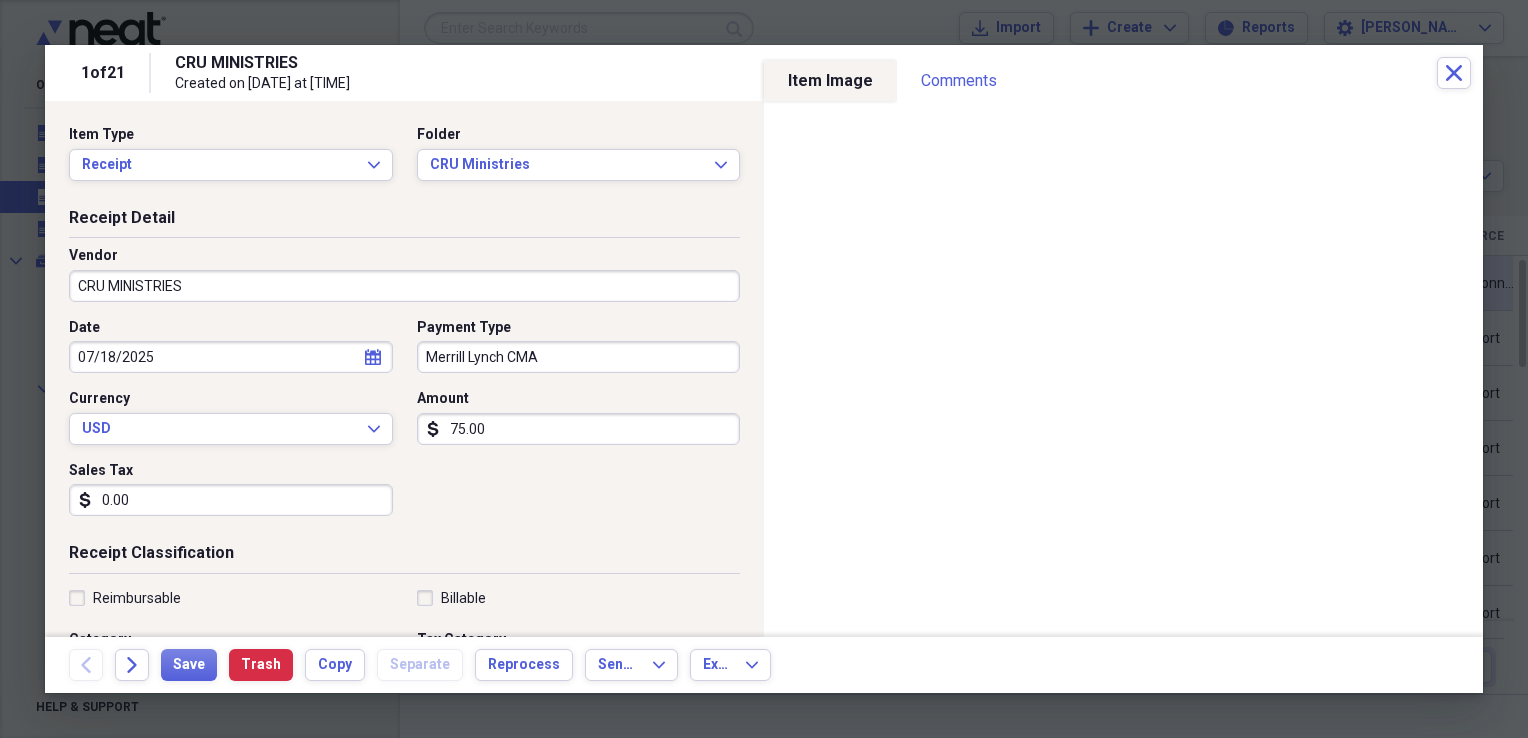 scroll, scrollTop: 469, scrollLeft: 0, axis: vertical 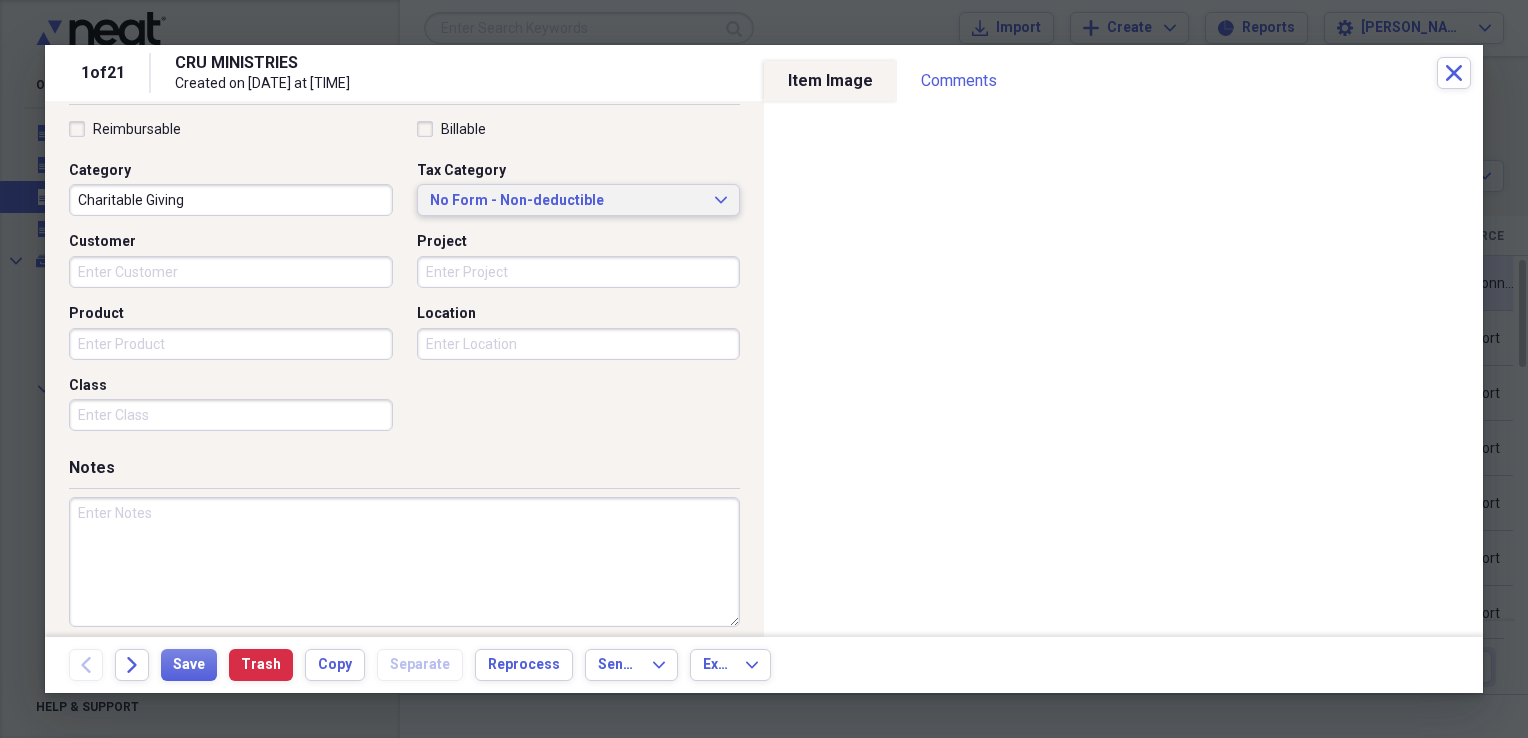 click on "No Form - Non-deductible" at bounding box center [567, 201] 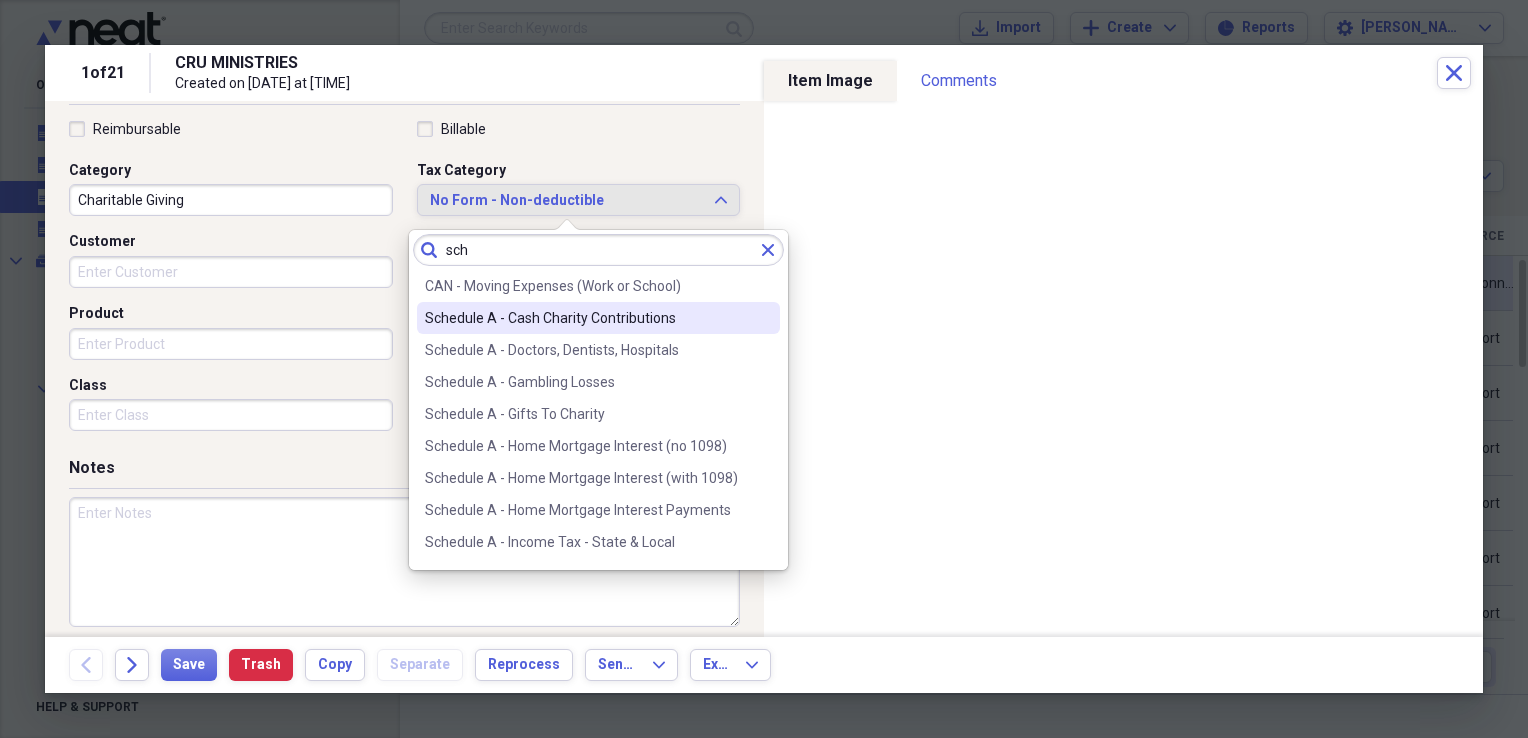 type on "sch" 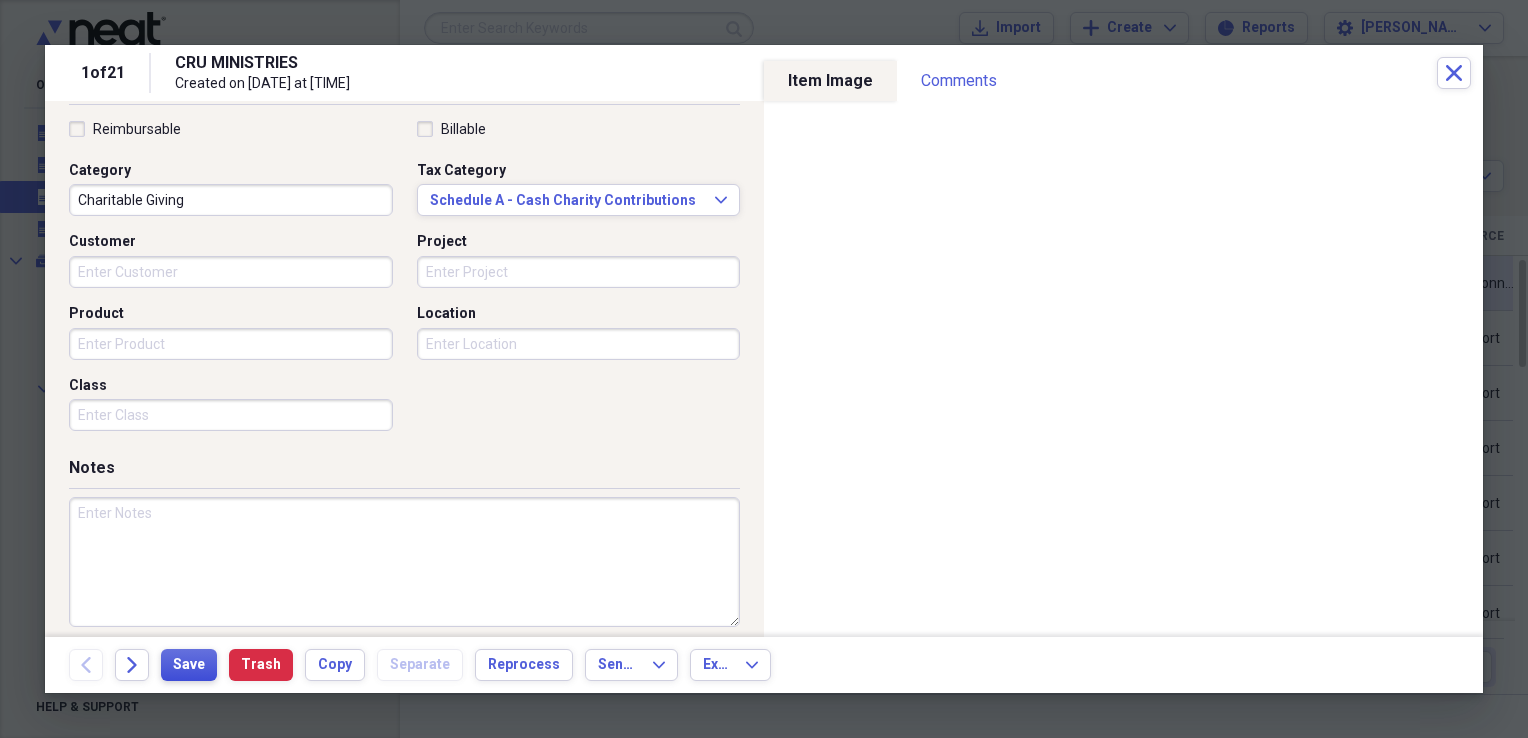 click on "Save" at bounding box center [189, 665] 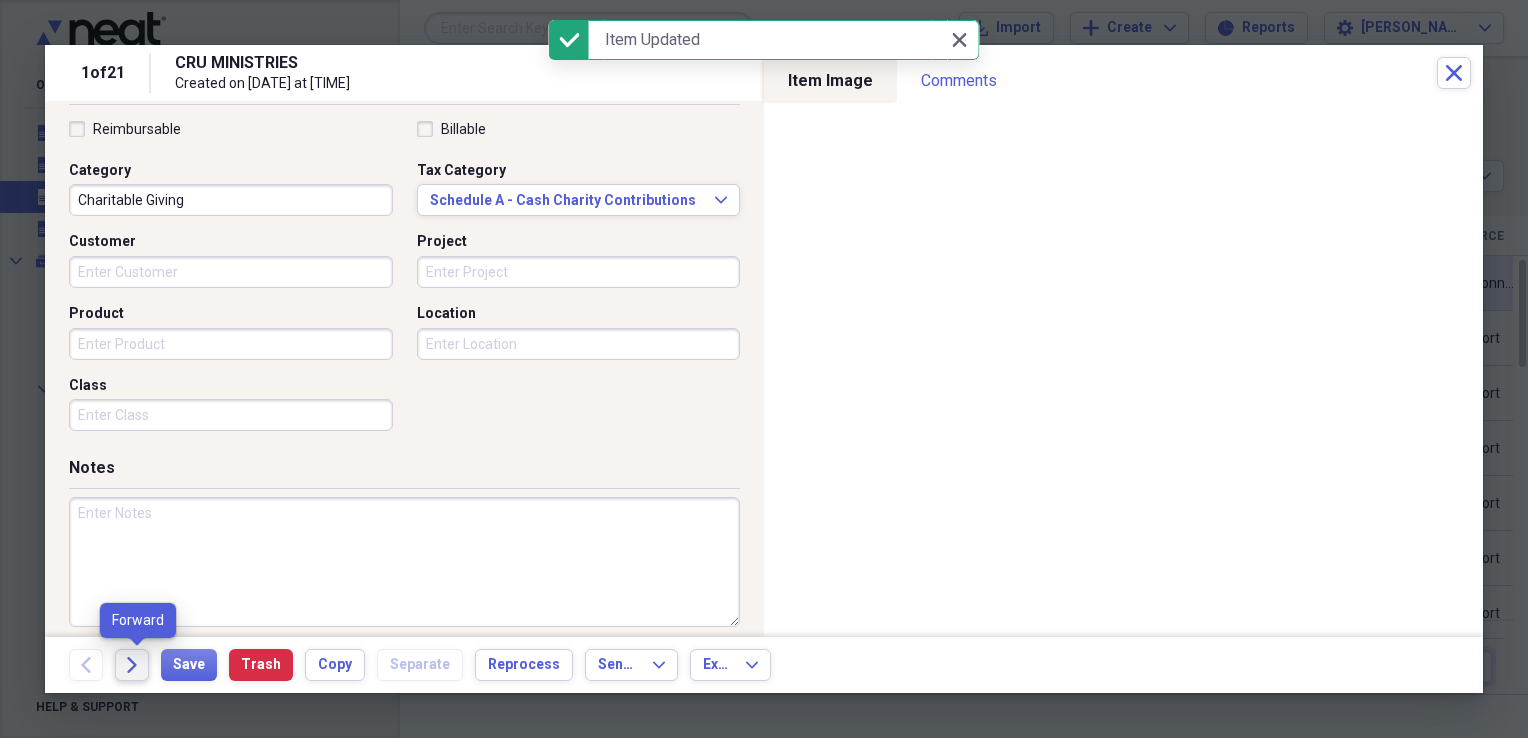click on "Forward" 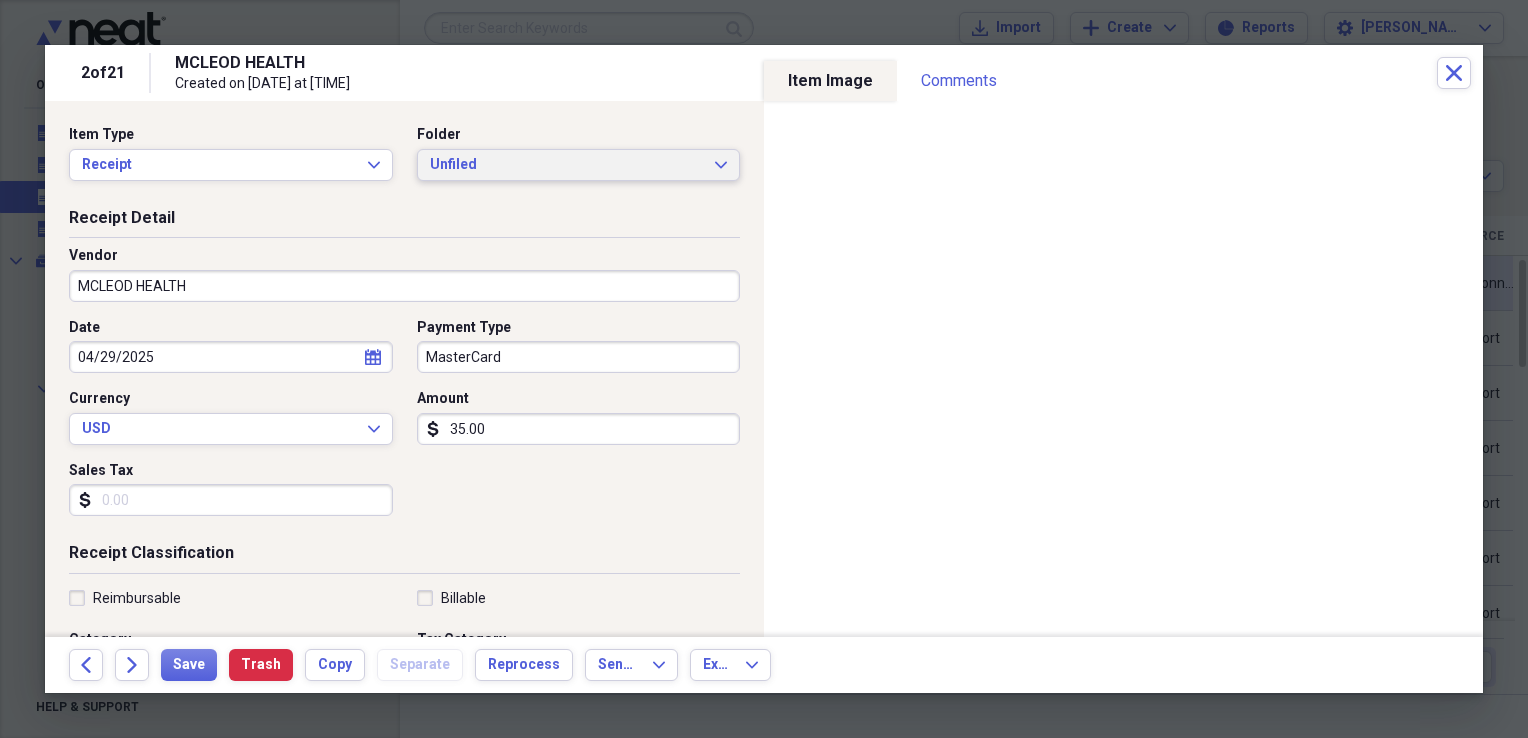 click on "Expand" 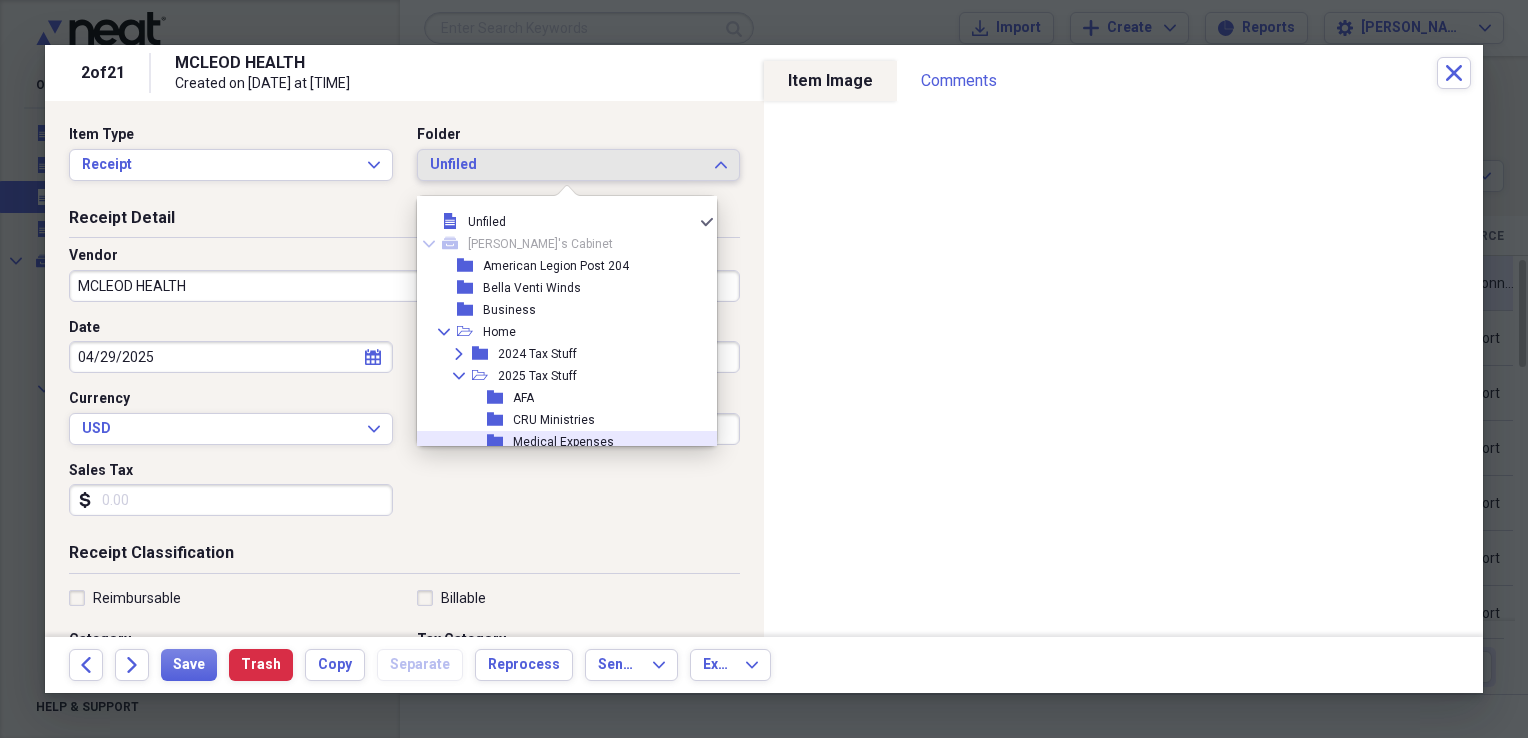 click on "Medical Expenses" at bounding box center (563, 442) 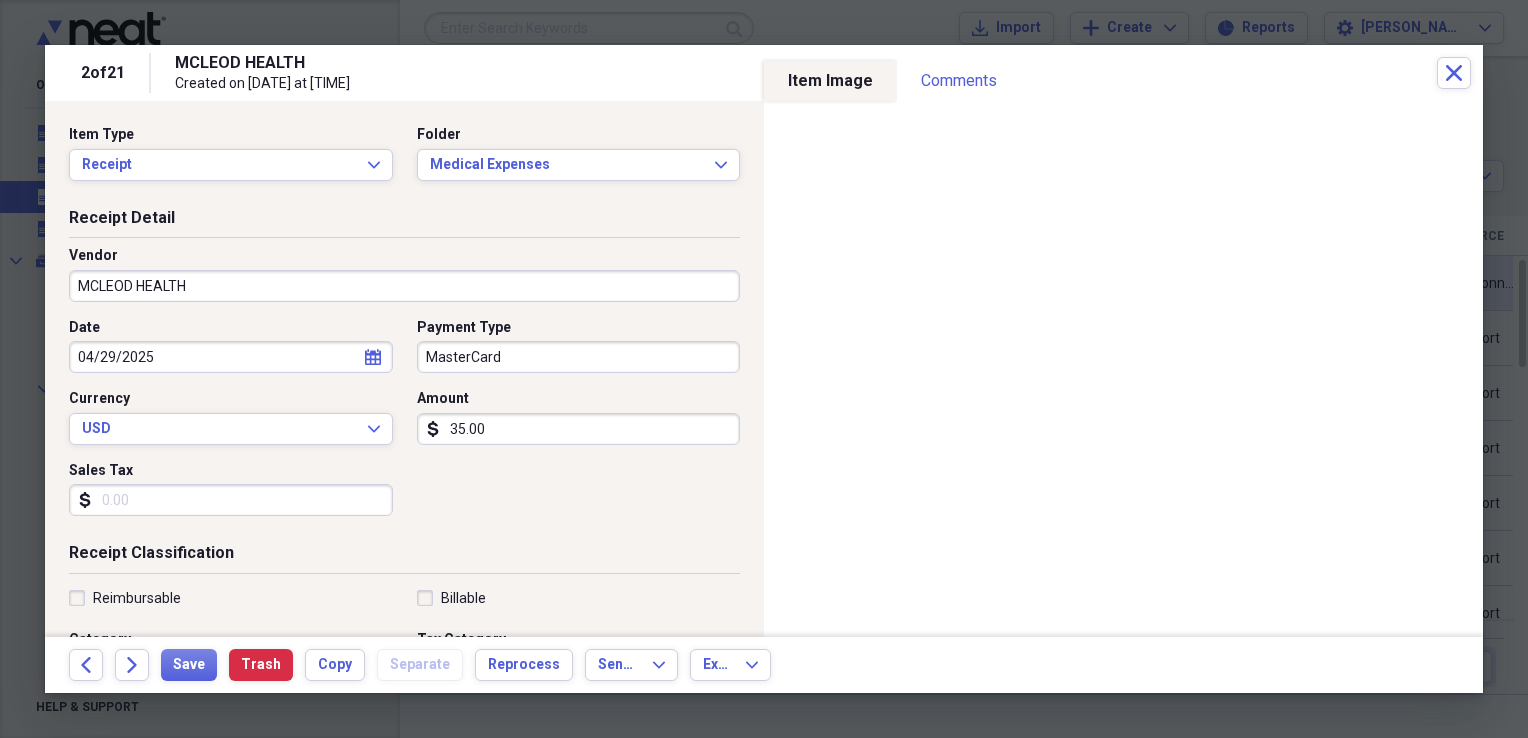 click on "Sales Tax" at bounding box center (231, 500) 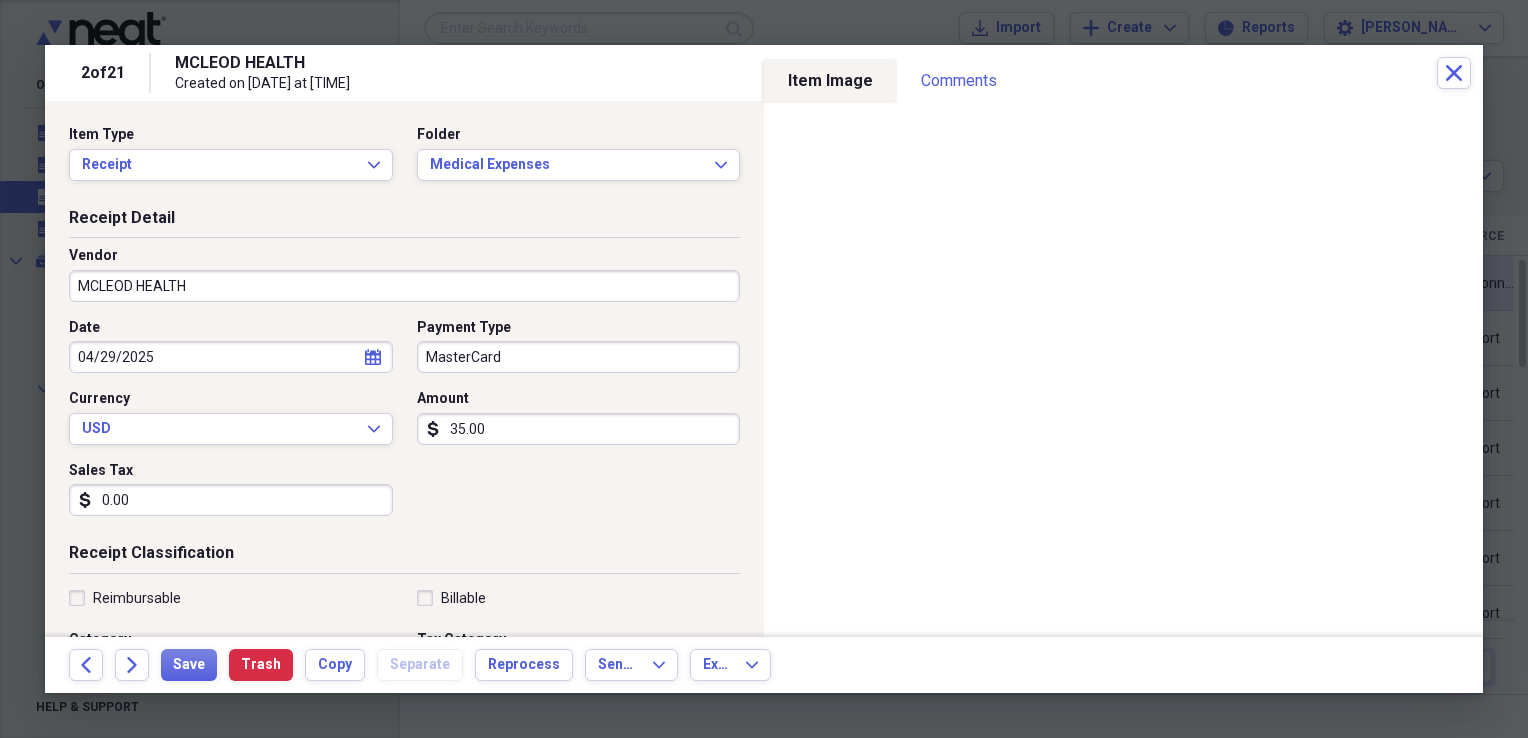 scroll, scrollTop: 469, scrollLeft: 0, axis: vertical 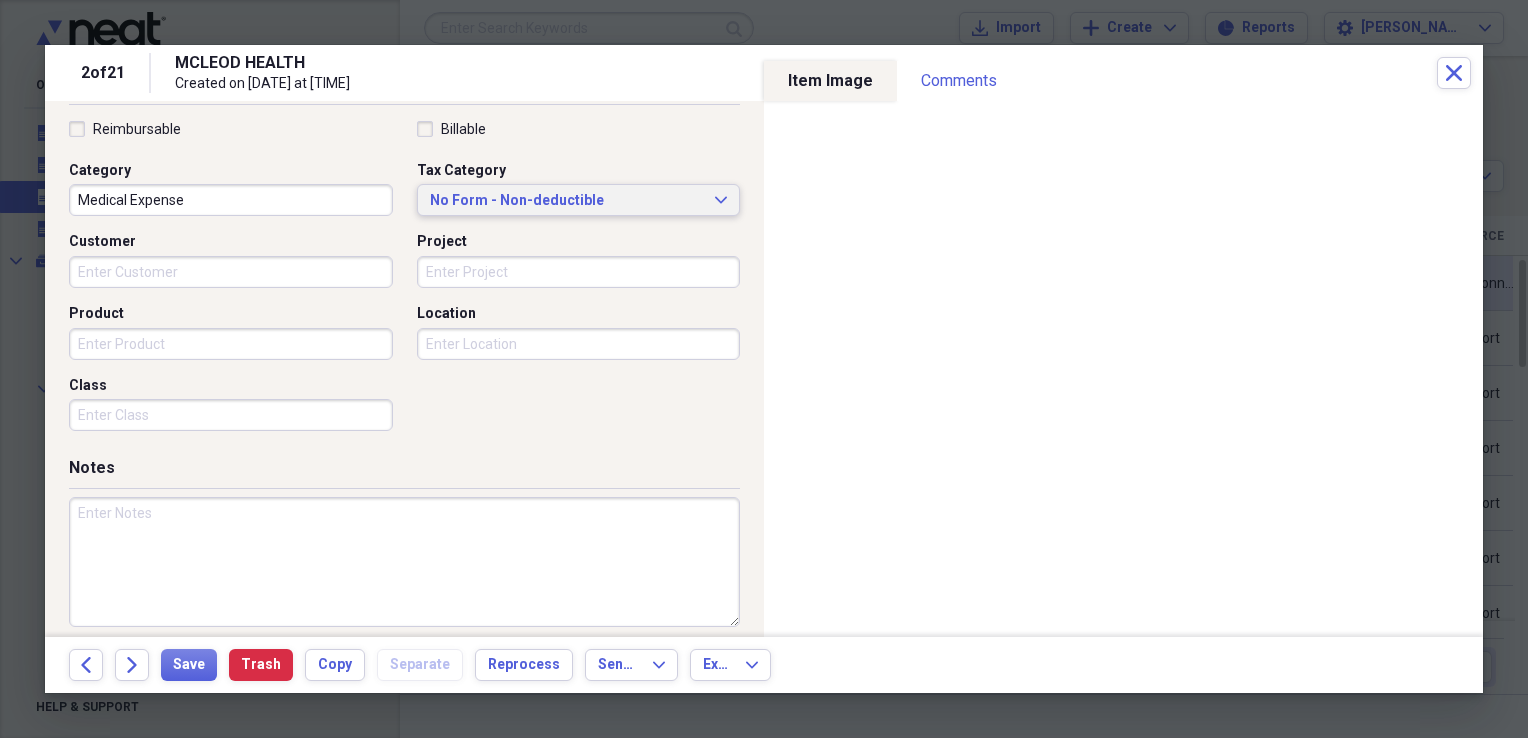 type on "0.00" 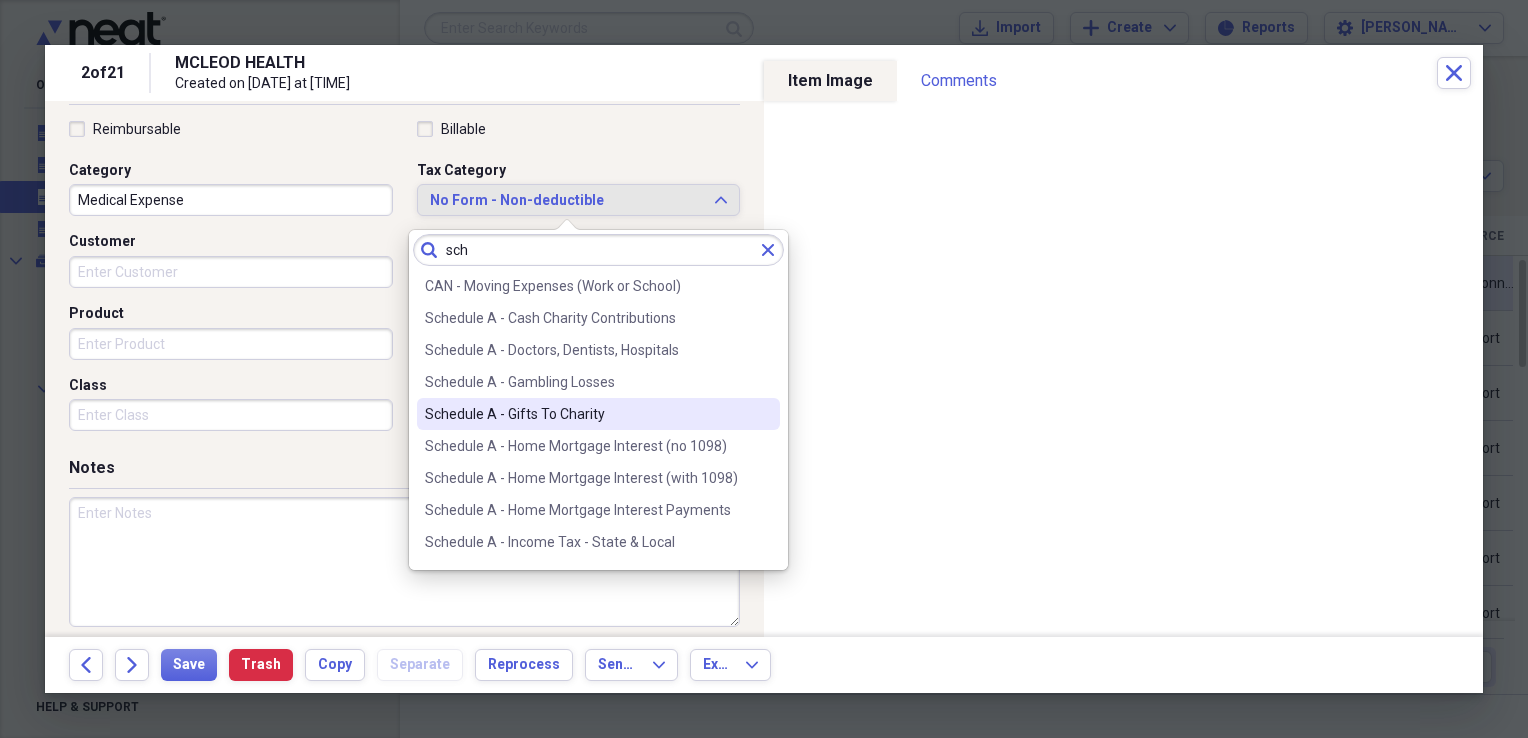 type on "sch" 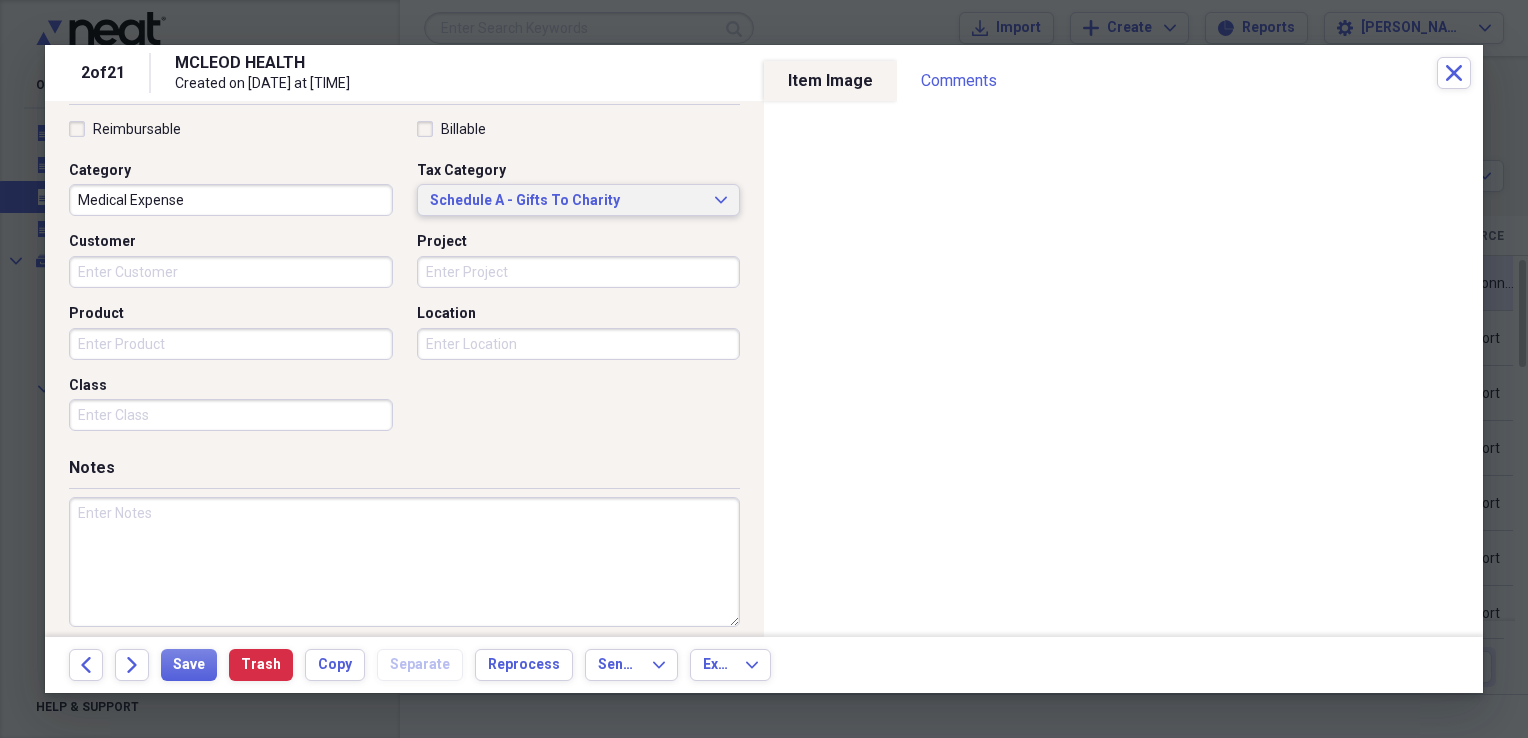 click on "Expand" 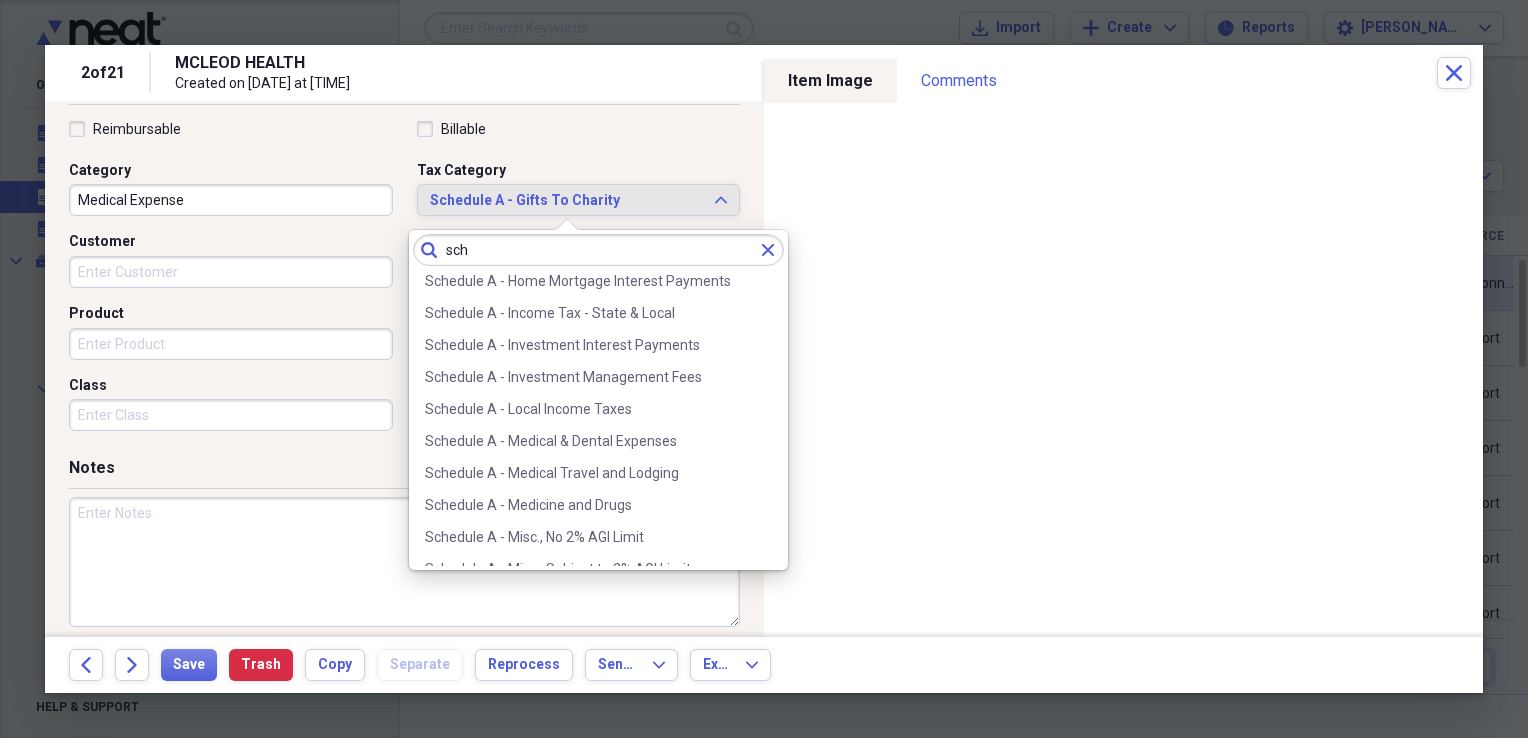 scroll, scrollTop: 262, scrollLeft: 0, axis: vertical 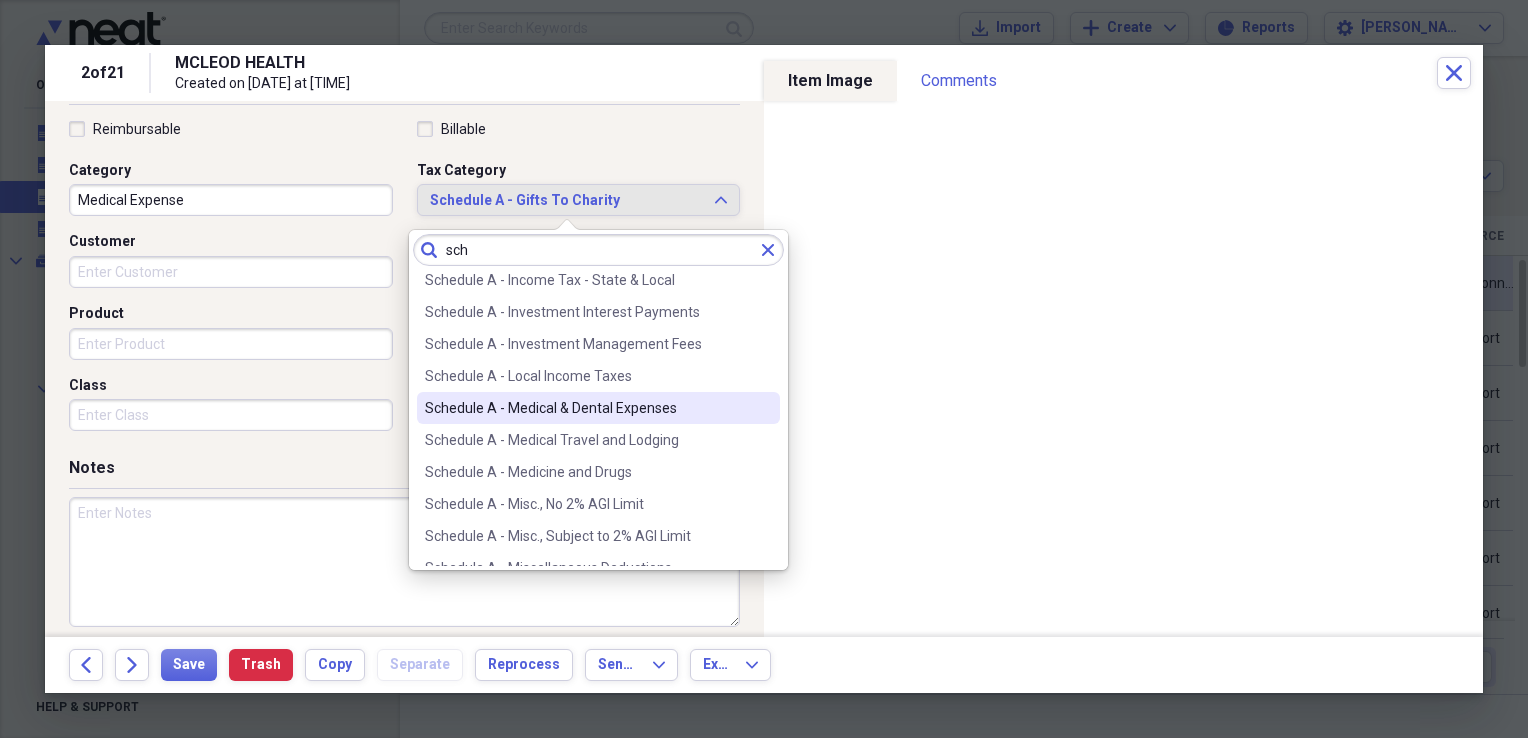 click on "Schedule A - Medical & Dental Expenses" at bounding box center (586, 408) 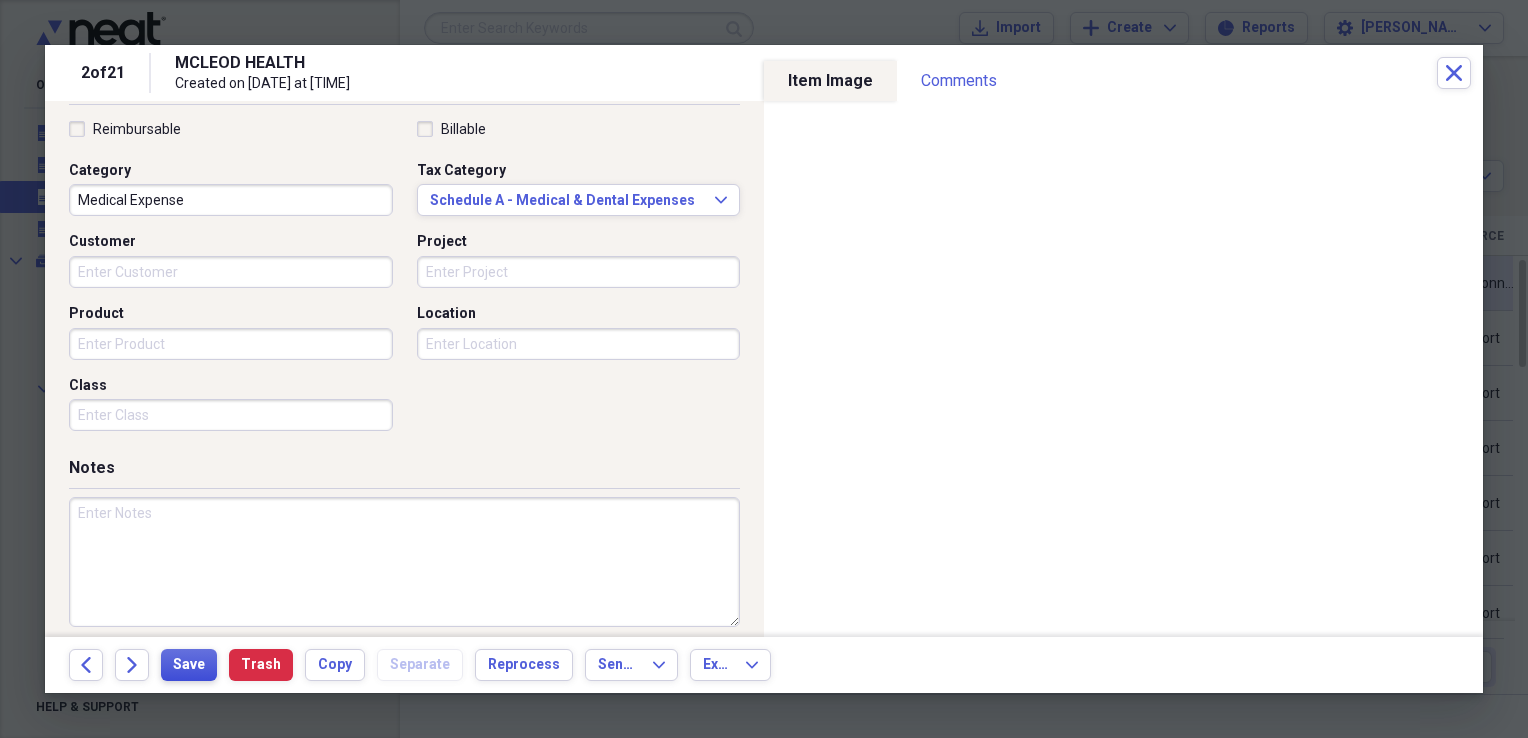 click on "Save" at bounding box center (189, 665) 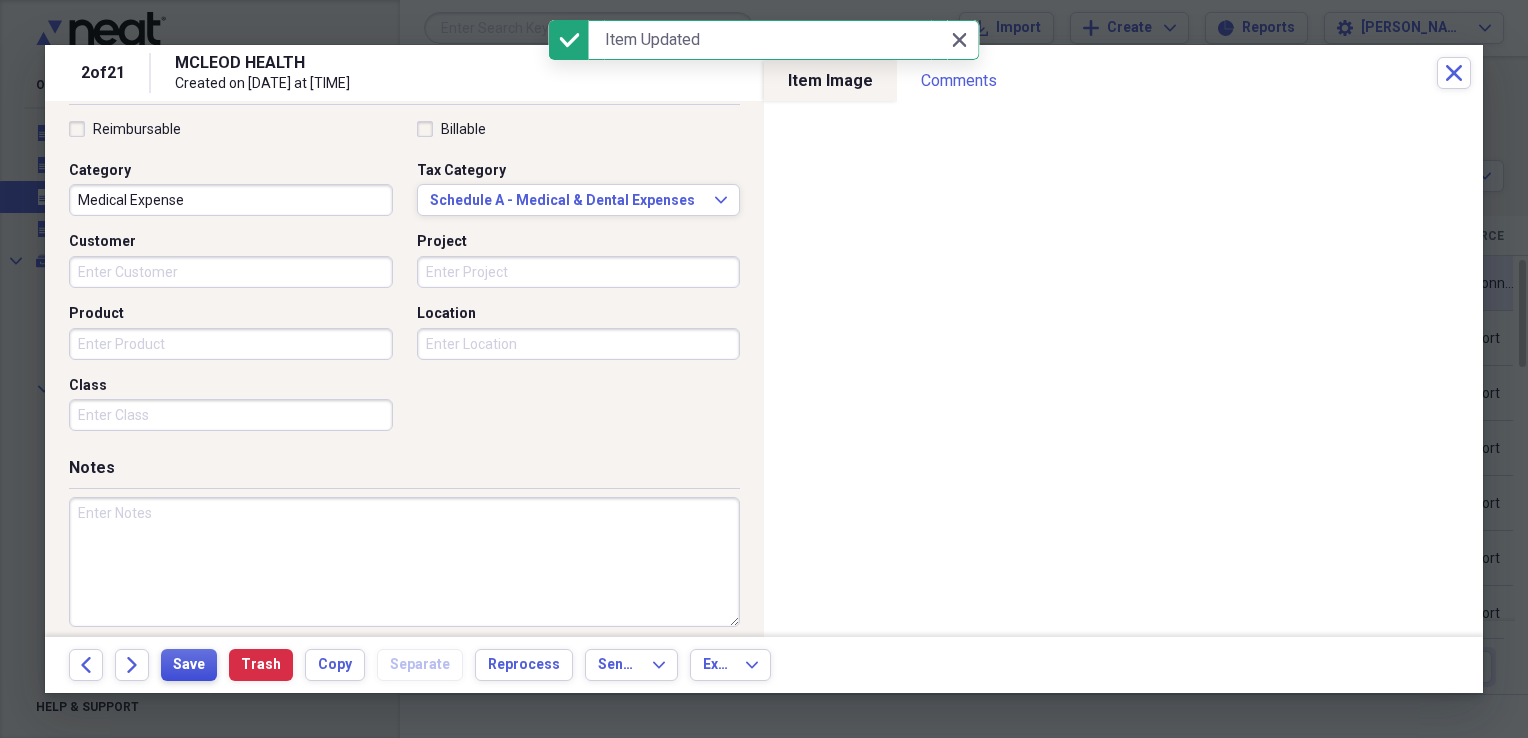 scroll, scrollTop: 0, scrollLeft: 0, axis: both 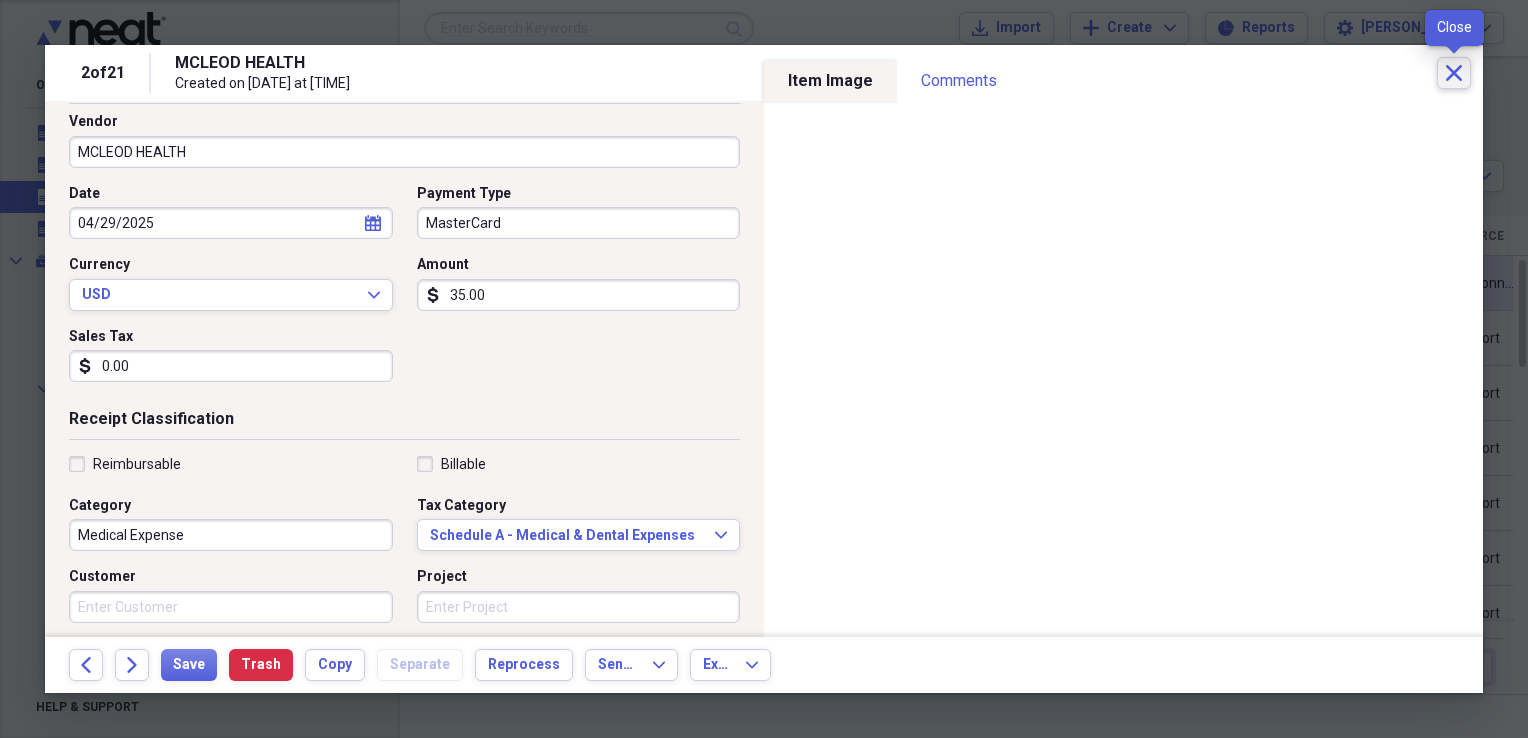 click 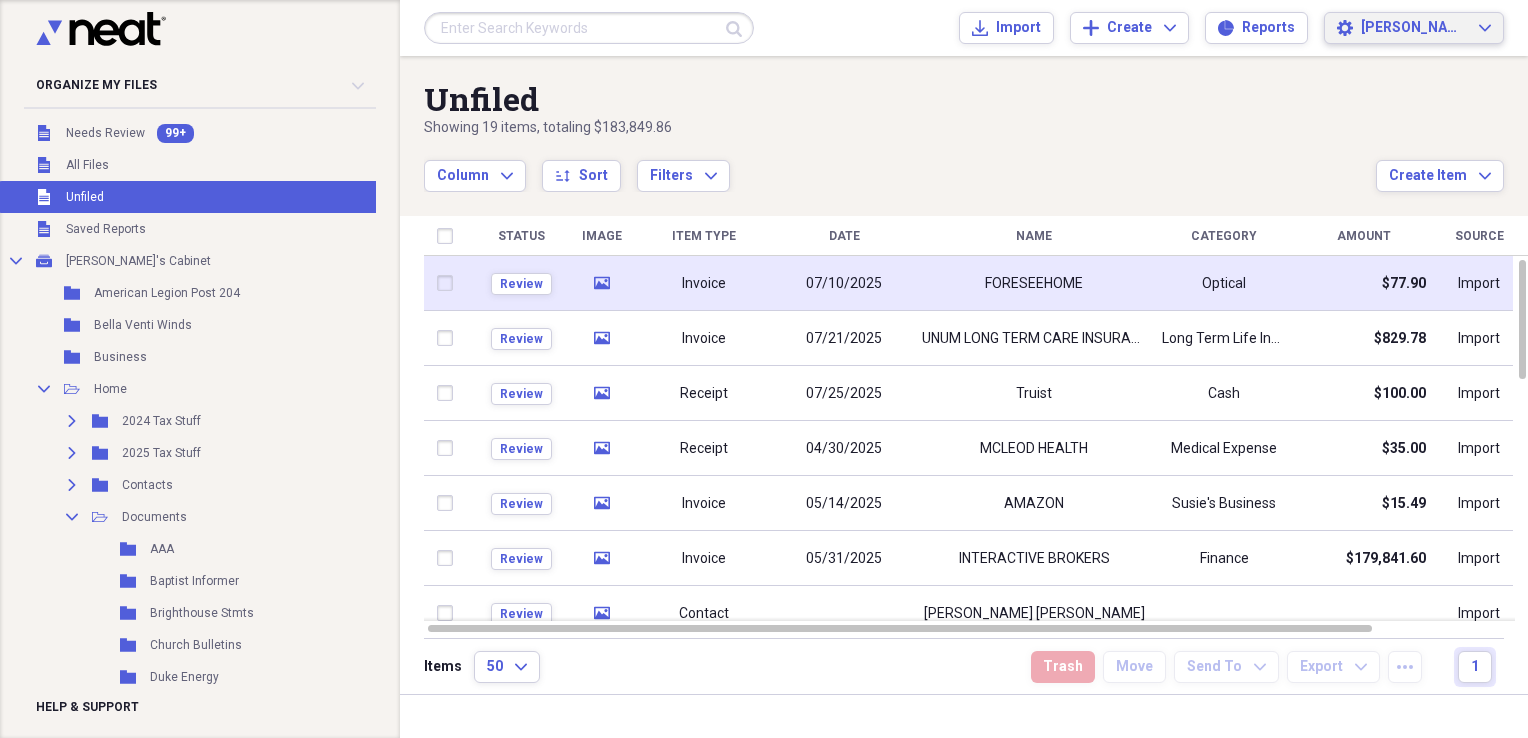 click on "Expand" 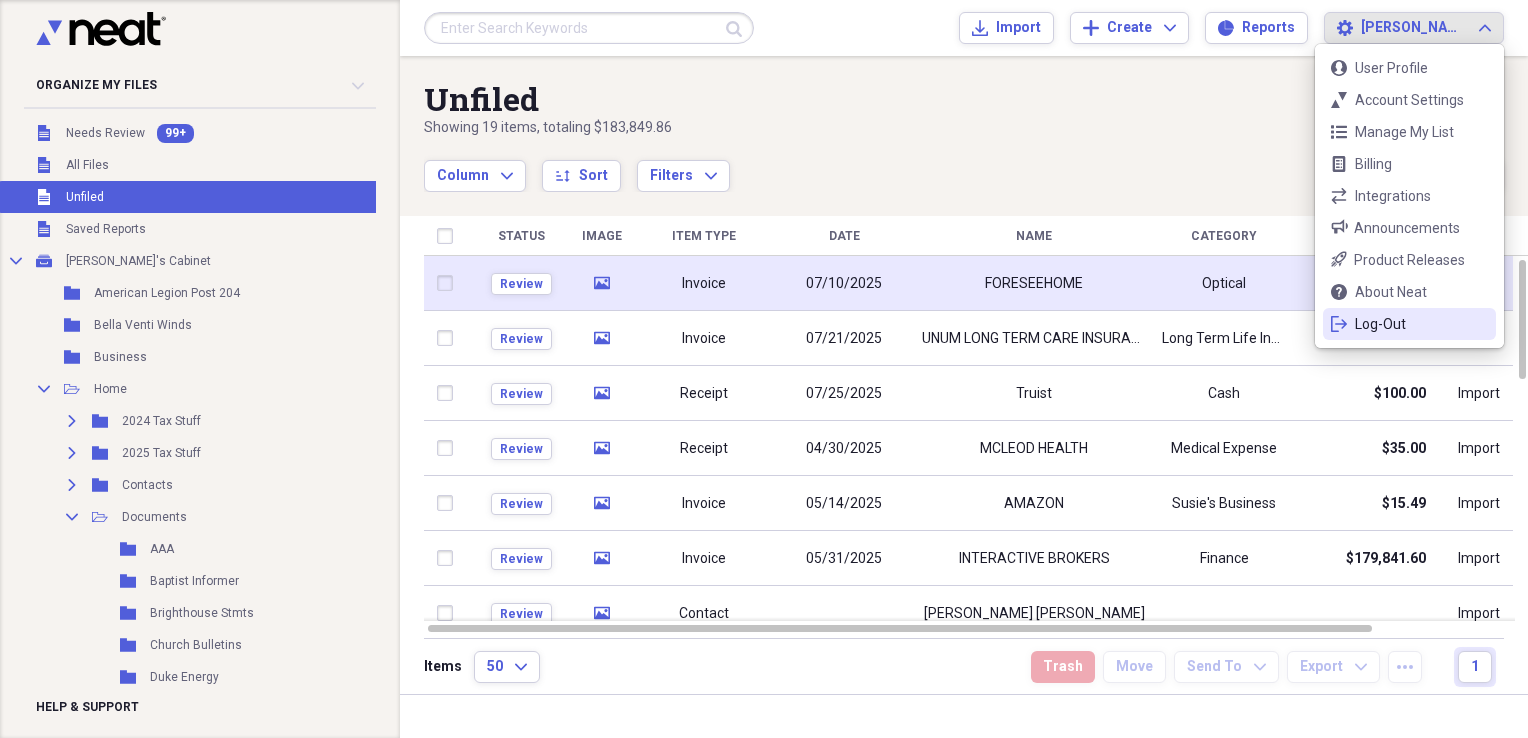 click on "Log-Out" at bounding box center [1409, 324] 